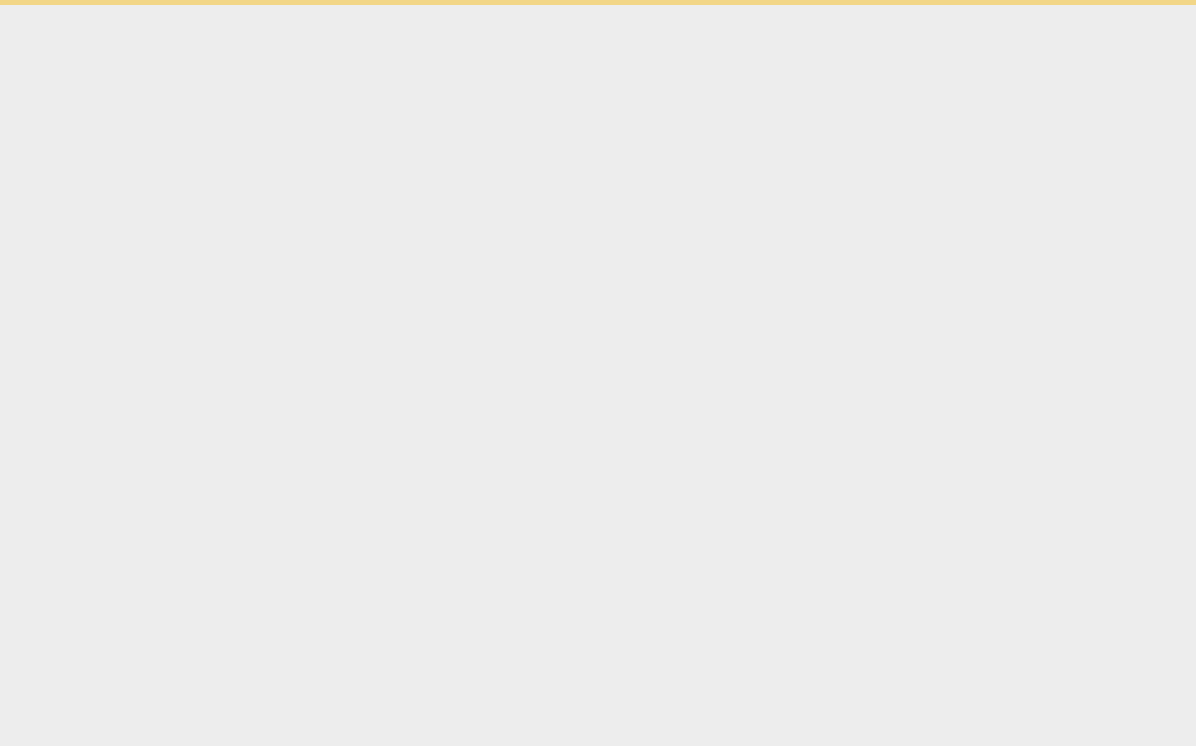 scroll, scrollTop: 0, scrollLeft: 0, axis: both 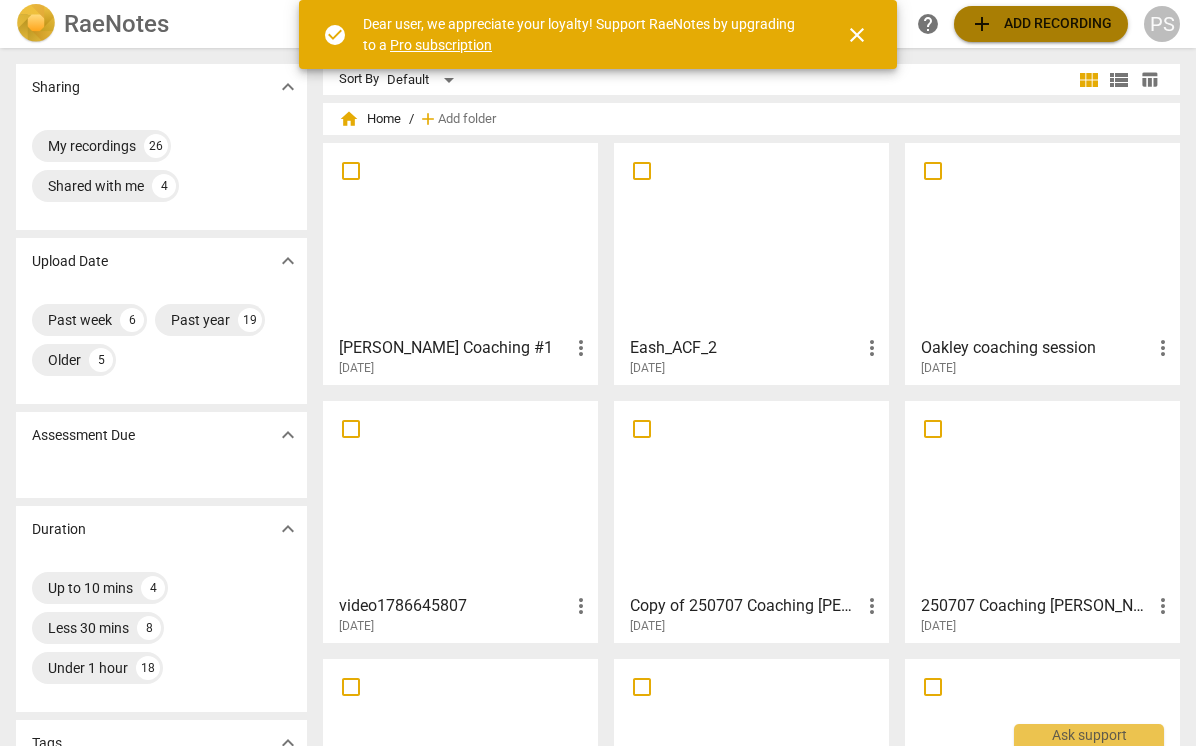 click on "add   Add recording" at bounding box center [1041, 24] 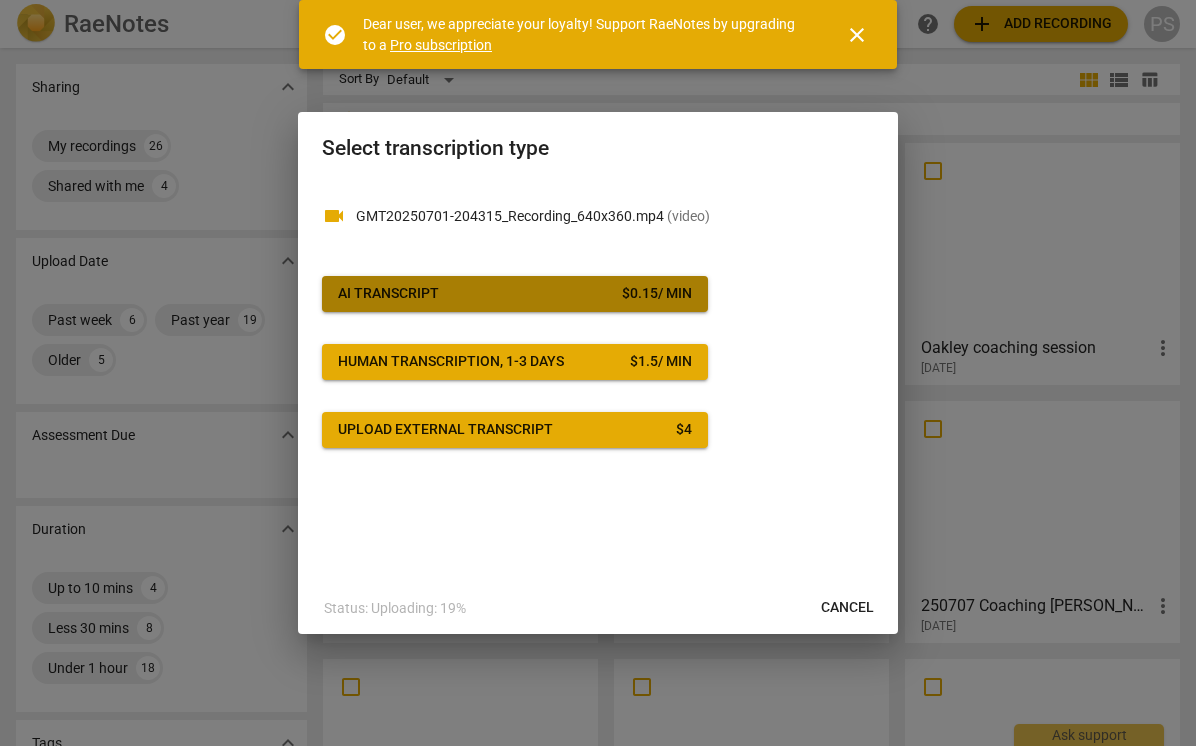 click on "AI Transcript $ 0.15  / min" at bounding box center [515, 294] 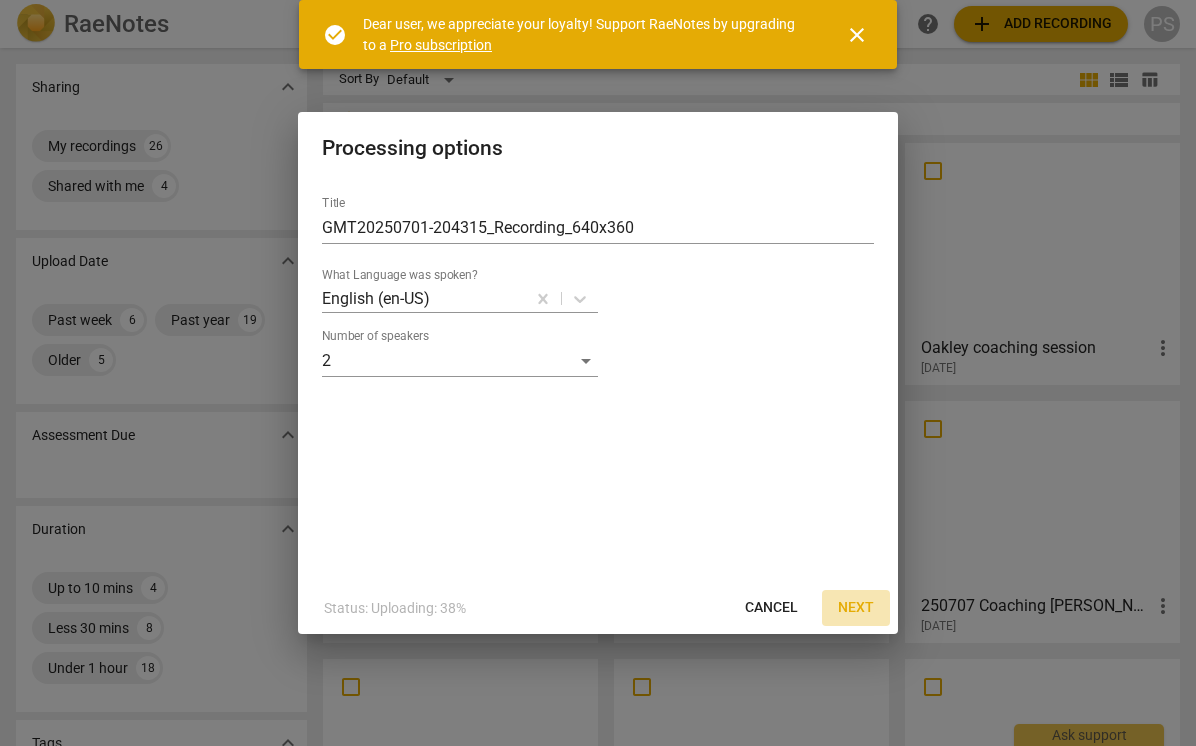 click on "Next" at bounding box center [856, 608] 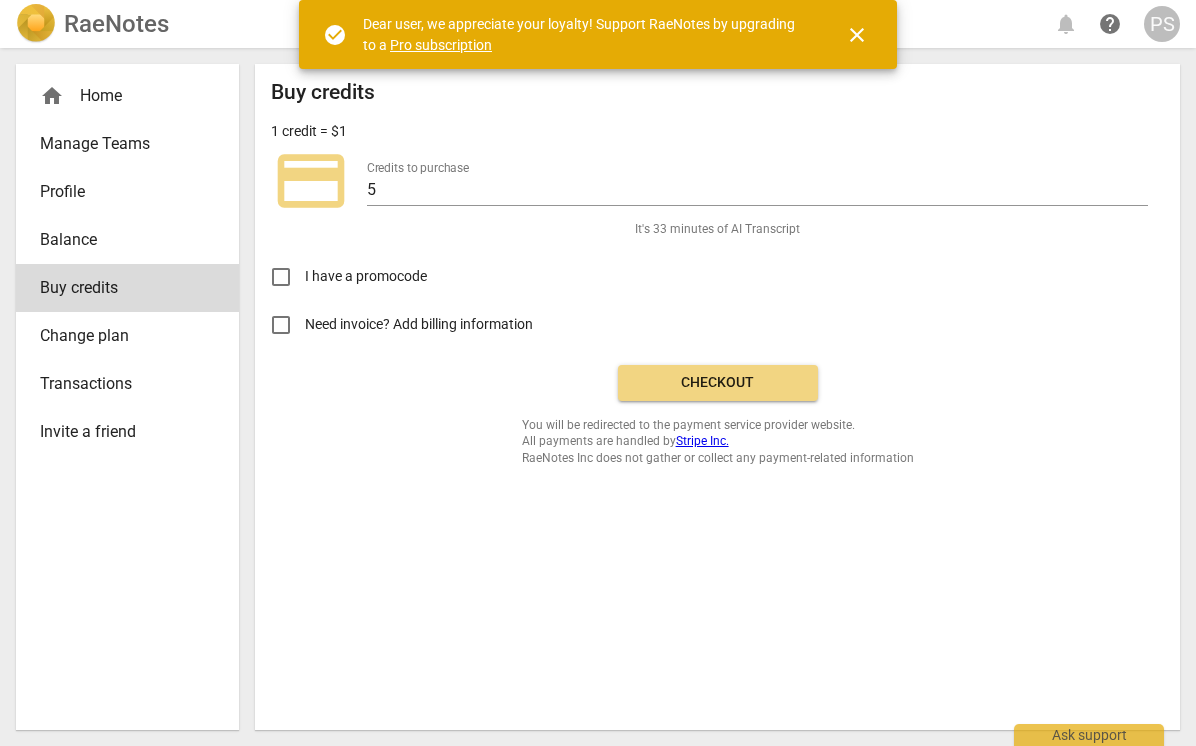 click on "Checkout" at bounding box center [718, 383] 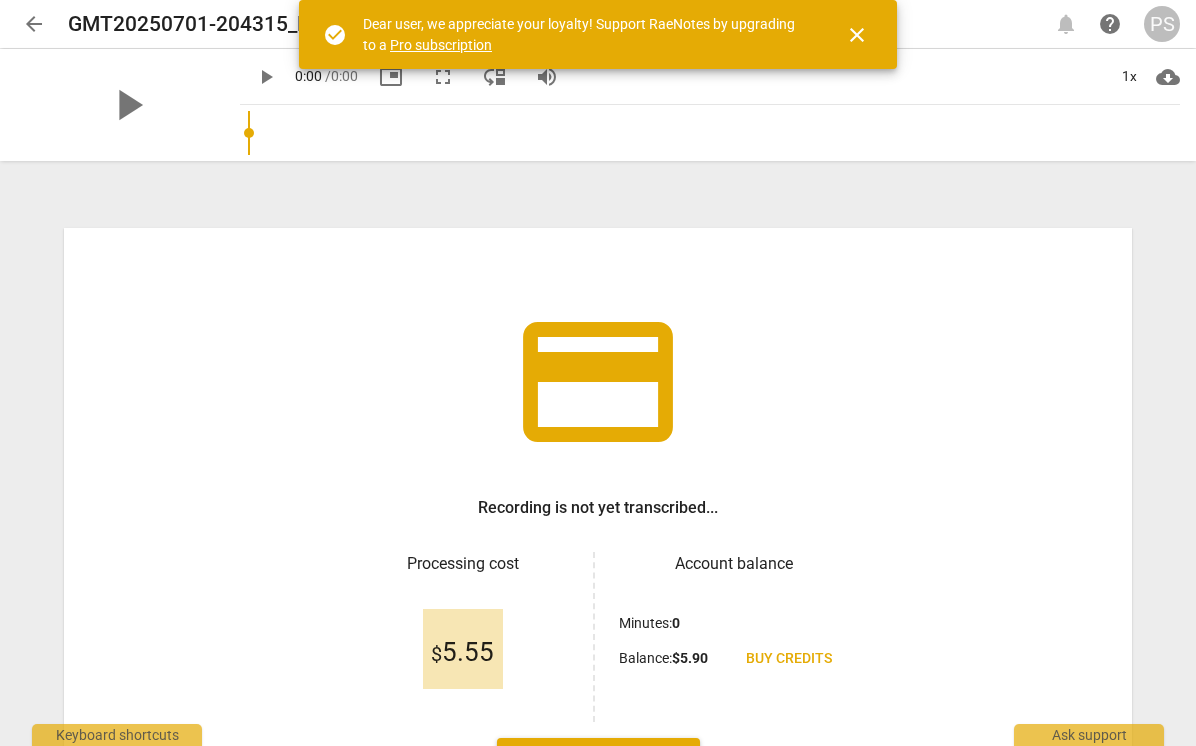 scroll, scrollTop: 0, scrollLeft: 0, axis: both 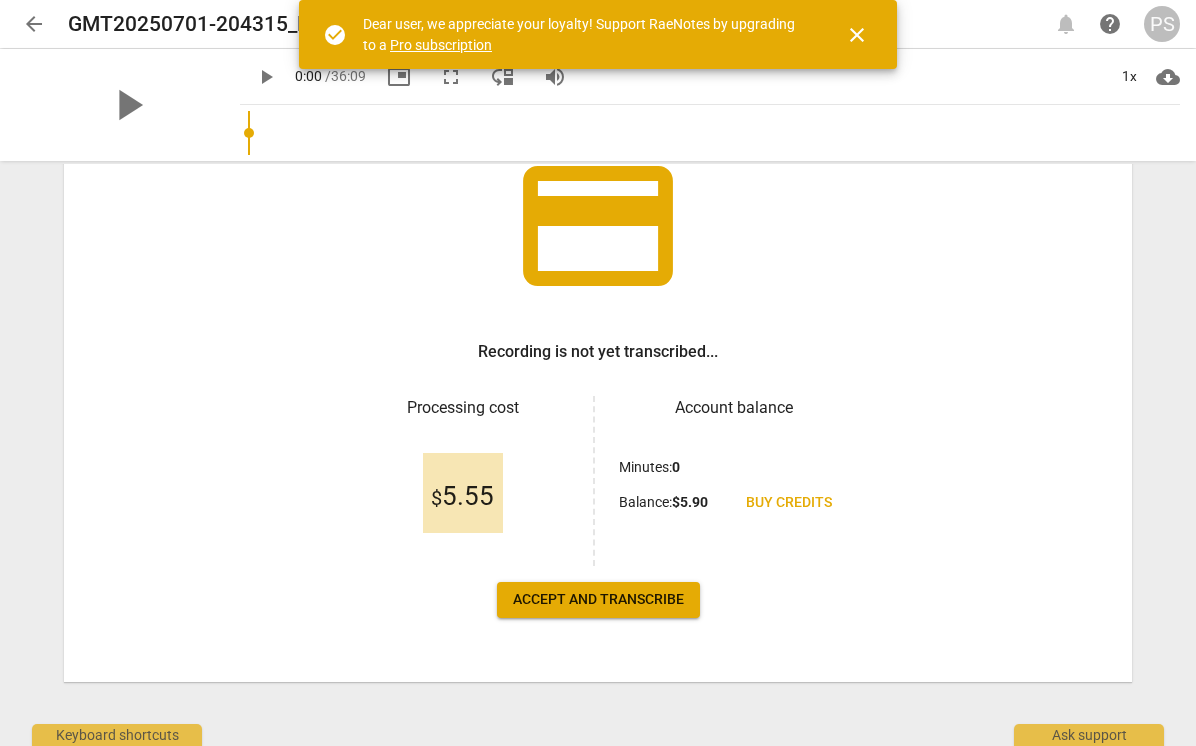 click on "Accept and transcribe" at bounding box center (598, 600) 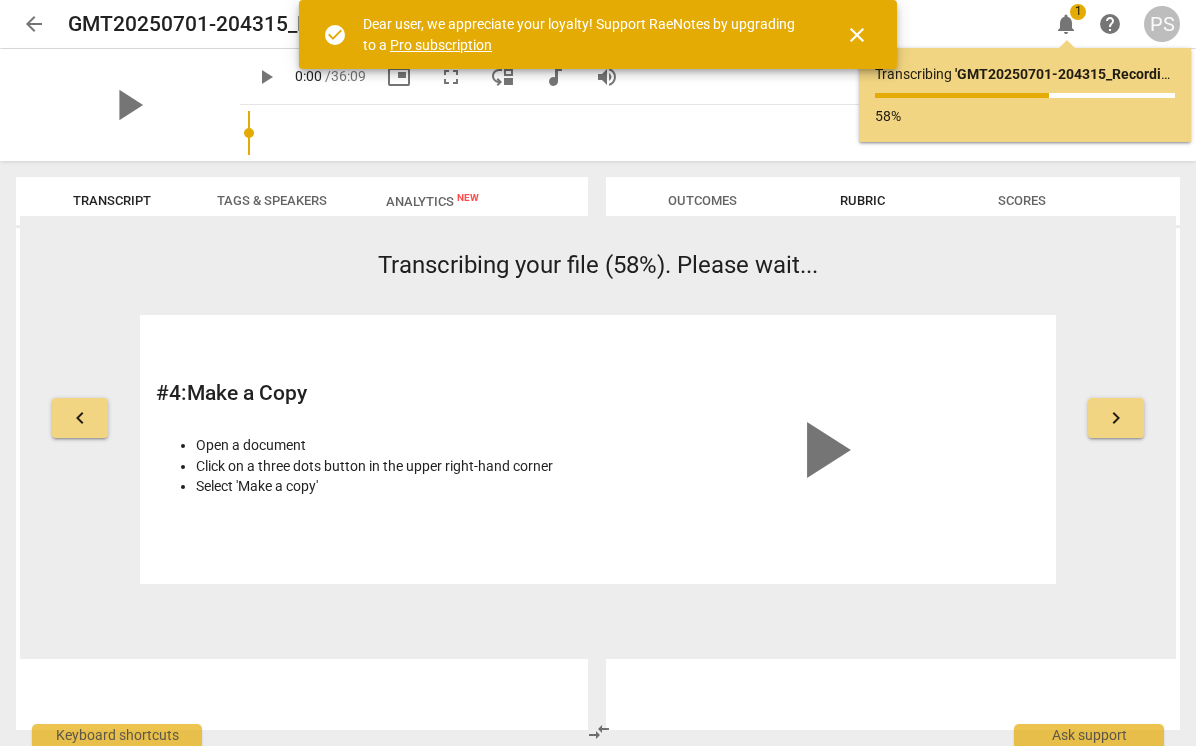 click on "close" at bounding box center [857, 35] 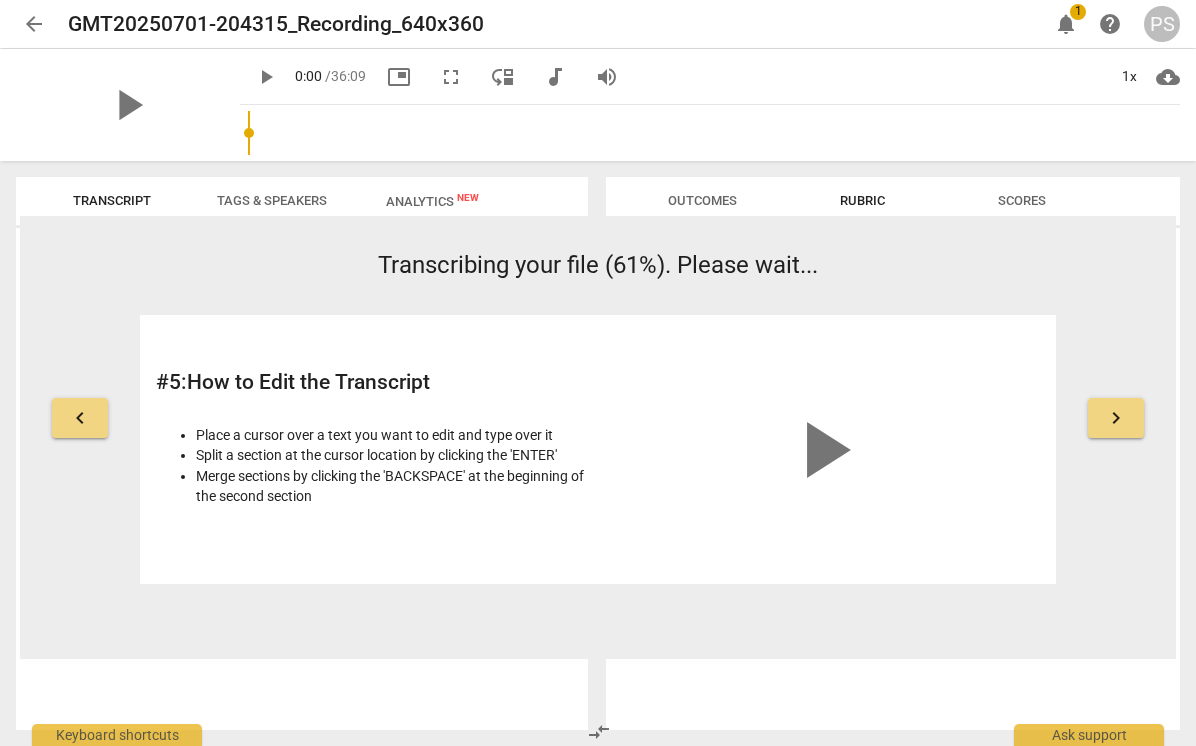 click on "notifications" at bounding box center (1066, 24) 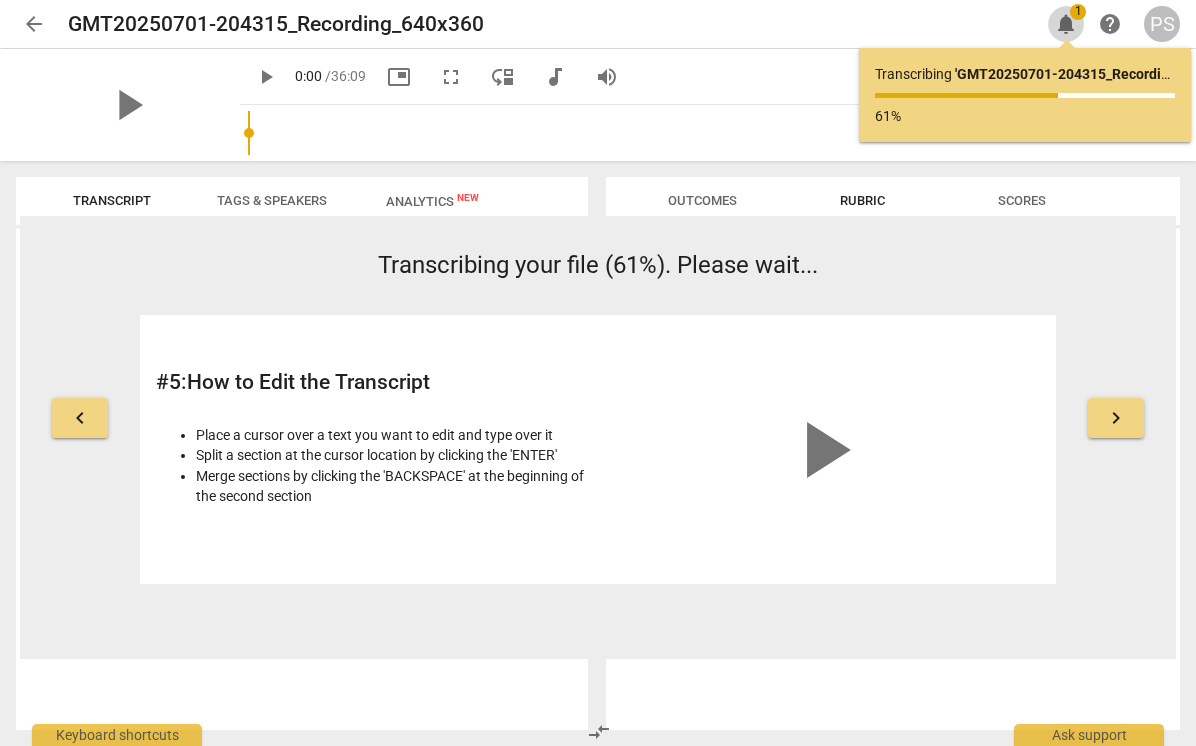 click on "notifications" at bounding box center [1066, 24] 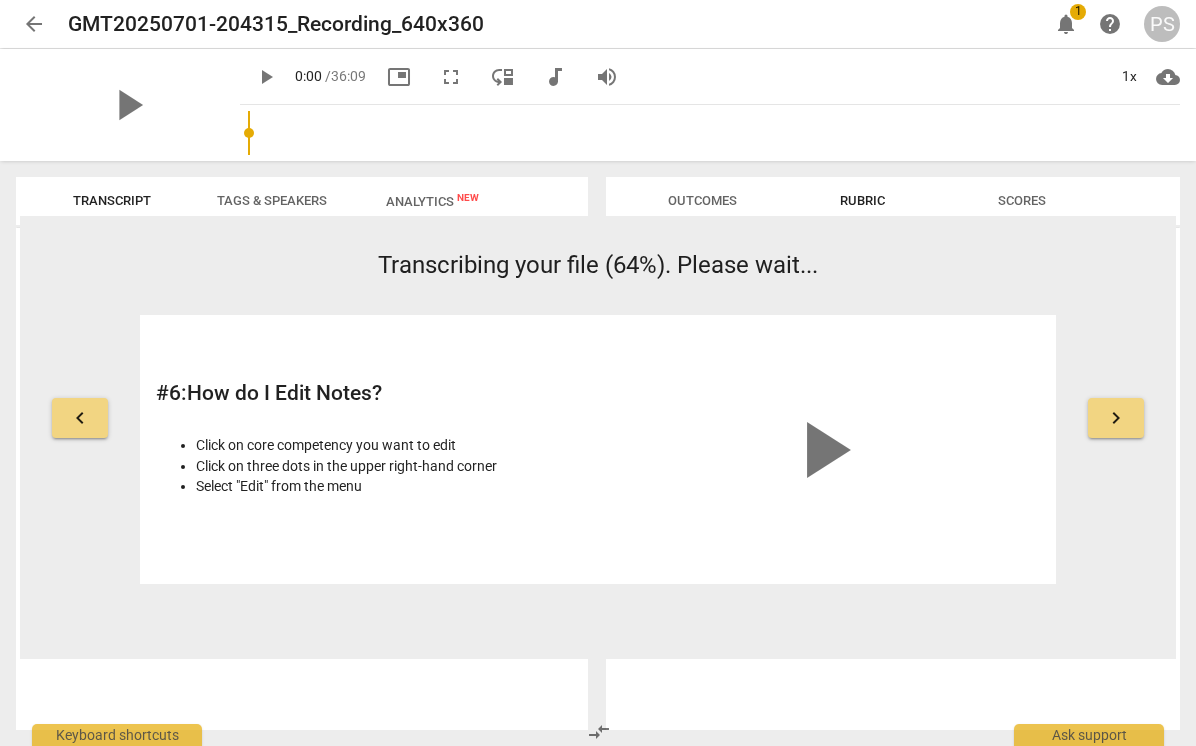 click on "notifications" at bounding box center (1066, 24) 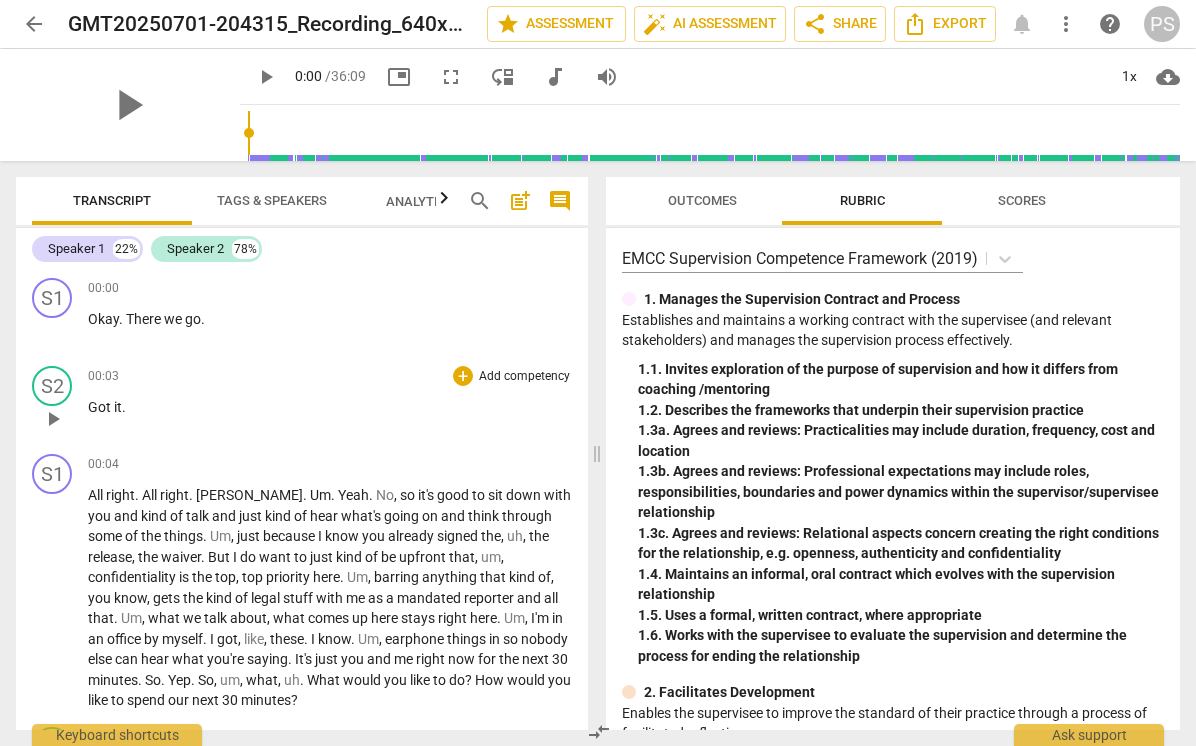 scroll, scrollTop: 0, scrollLeft: 0, axis: both 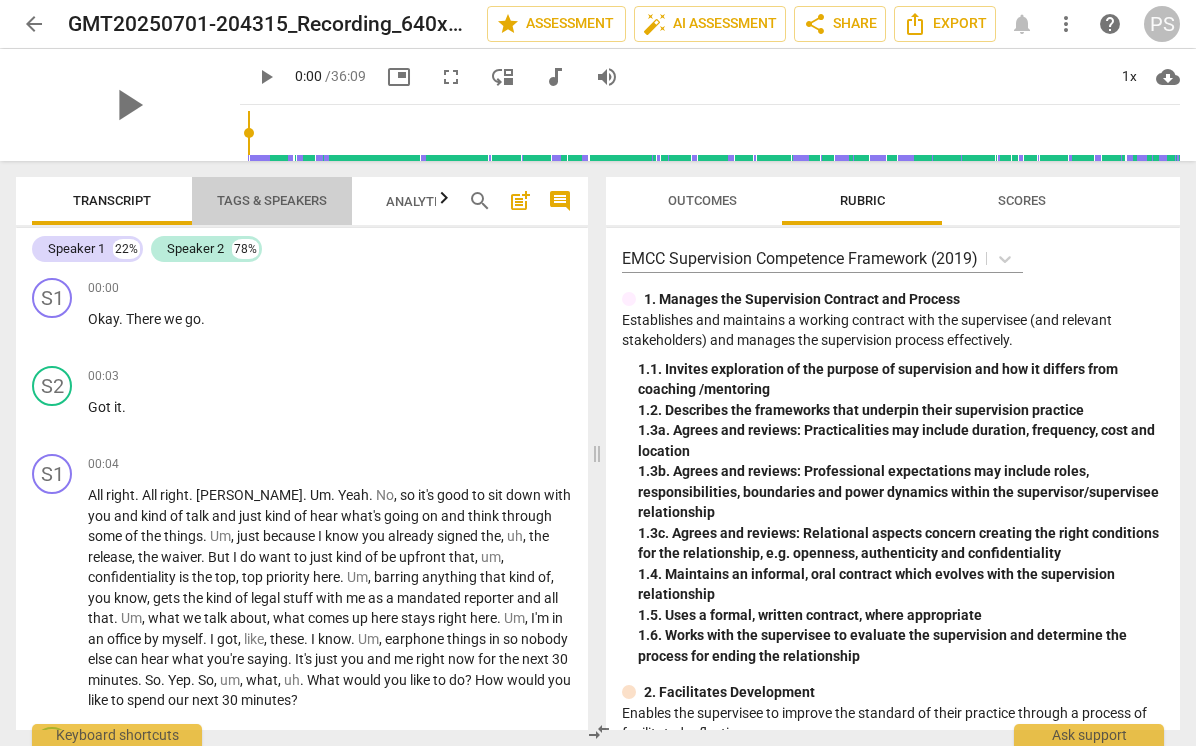 click on "Tags & Speakers" at bounding box center (272, 200) 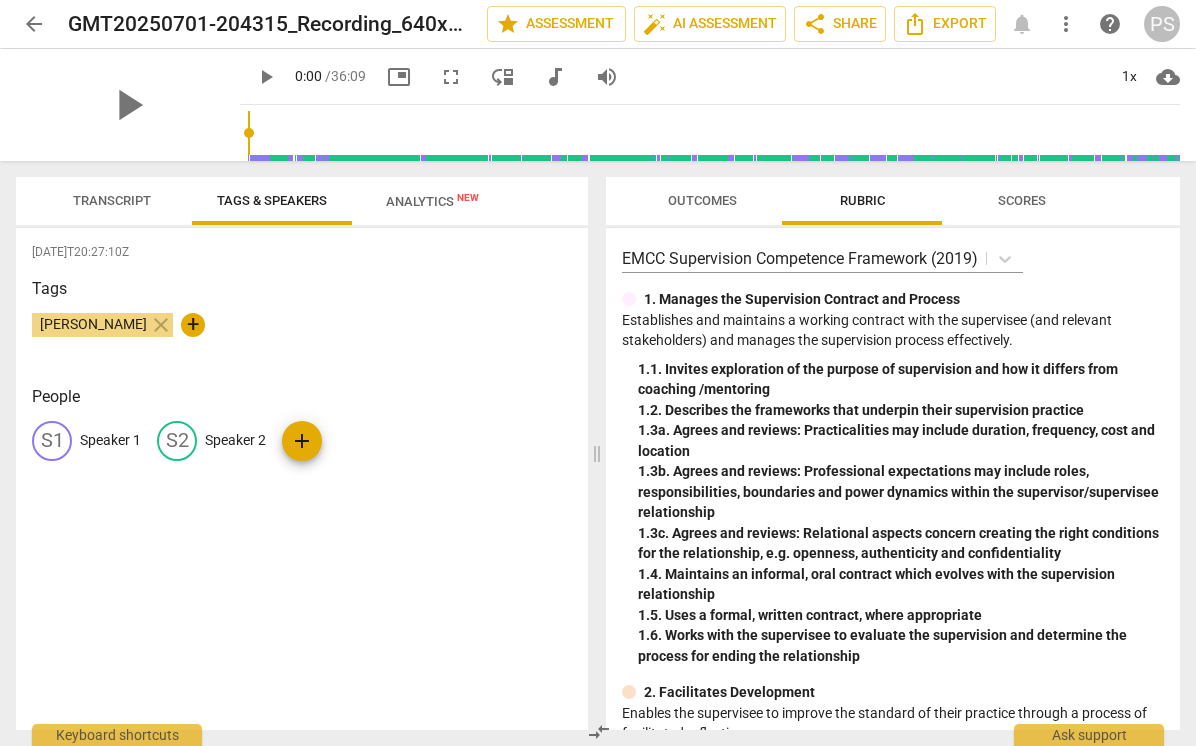 click on "Speaker 1" at bounding box center [110, 440] 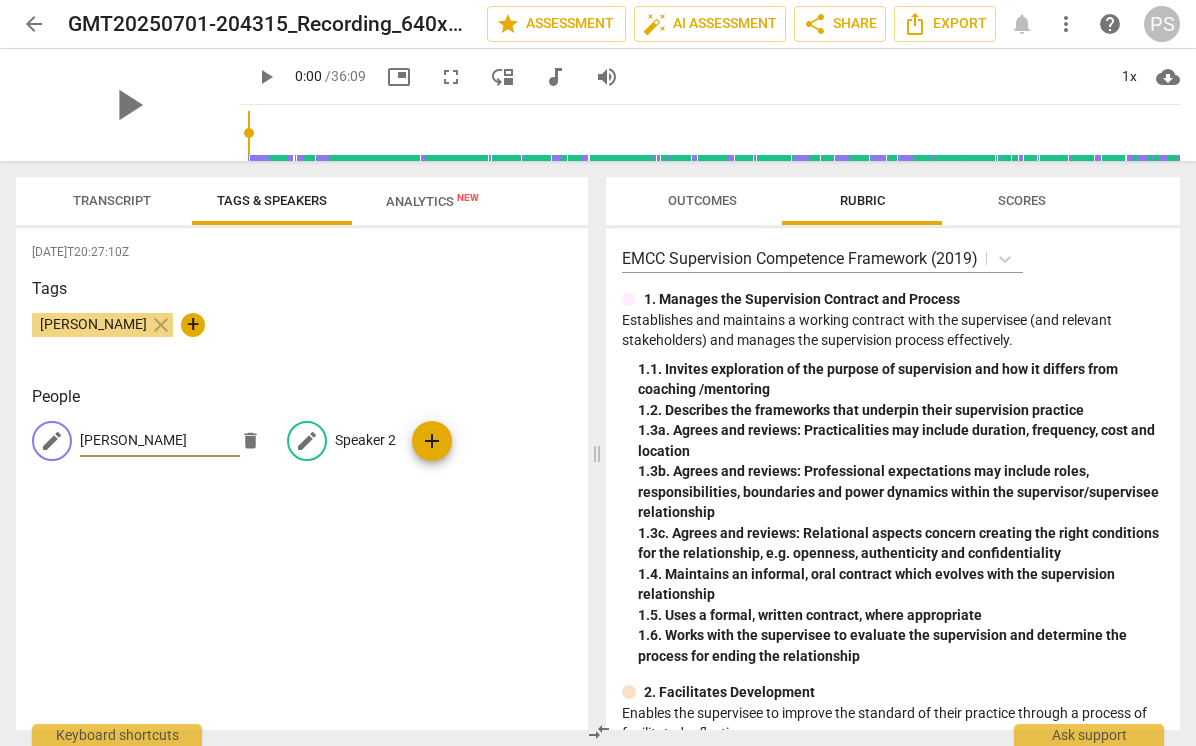 type on "Jason" 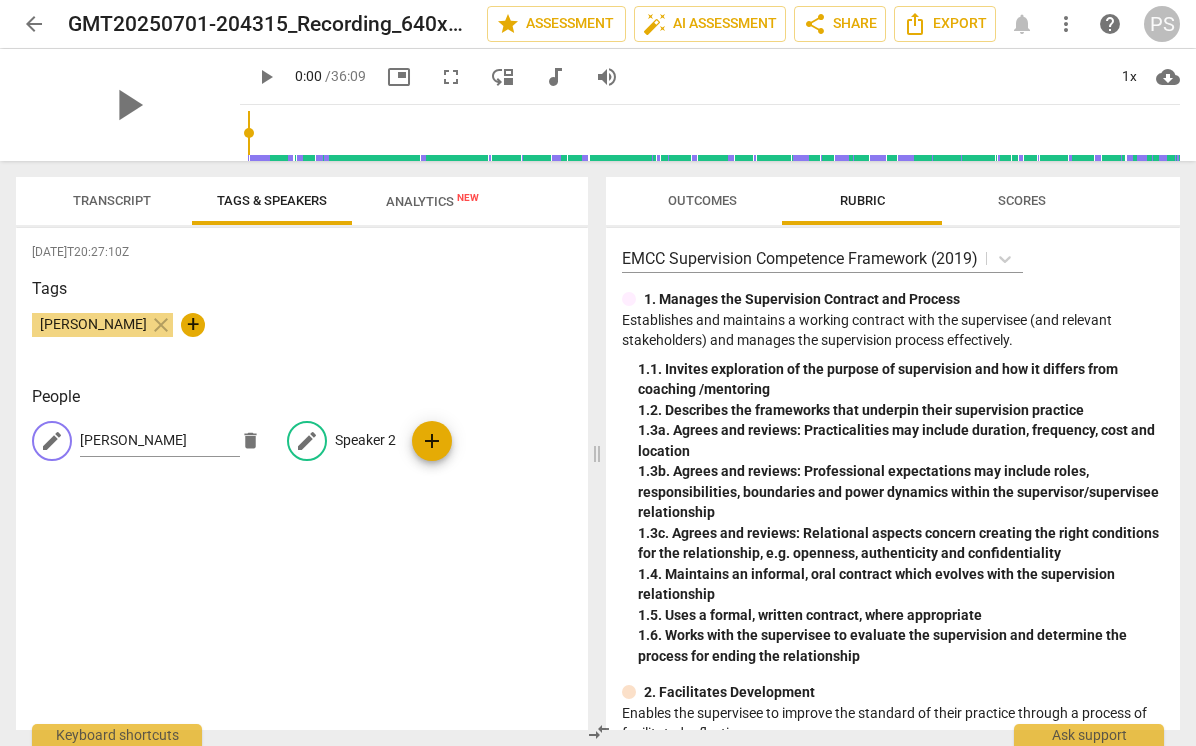 click on "Speaker 2" at bounding box center [365, 440] 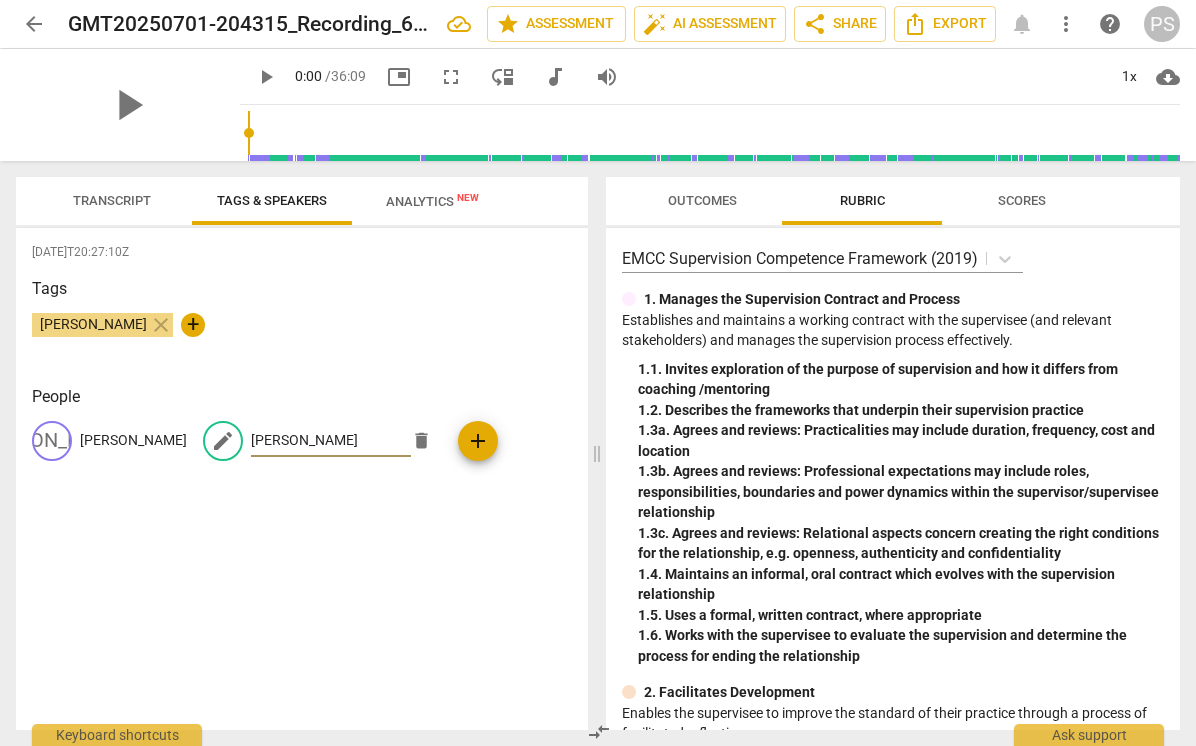 type on "Andy" 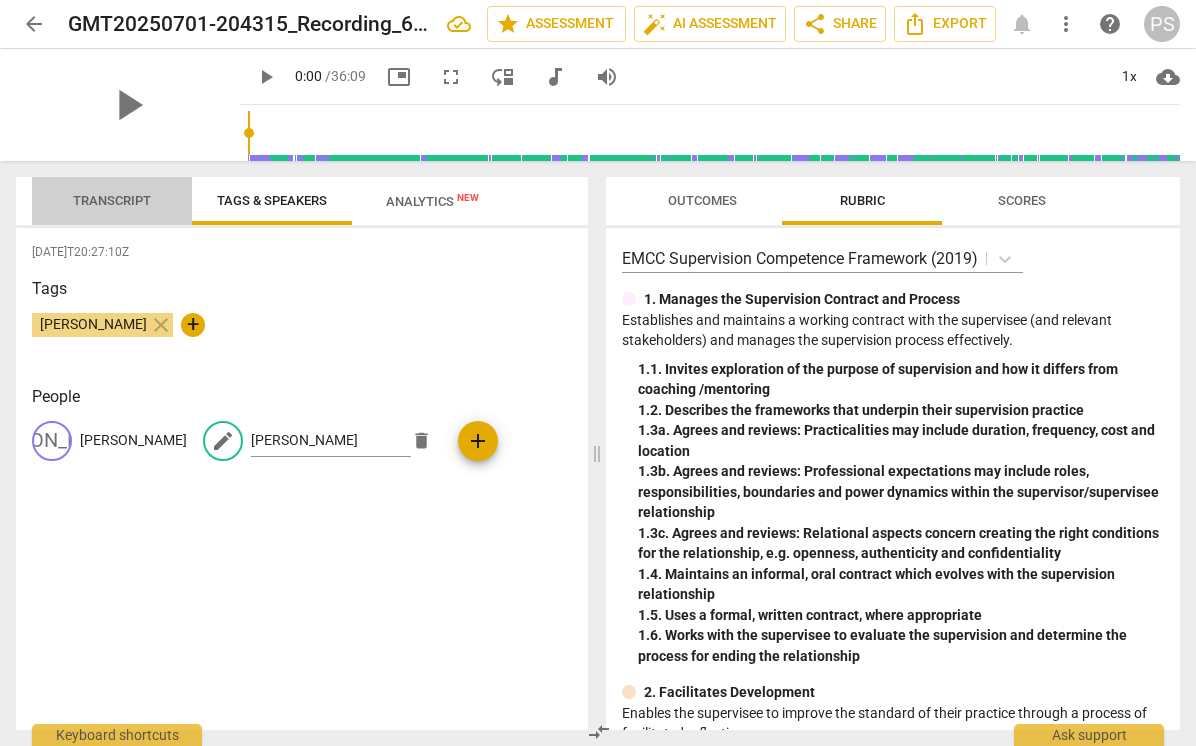 click on "Transcript" at bounding box center (112, 200) 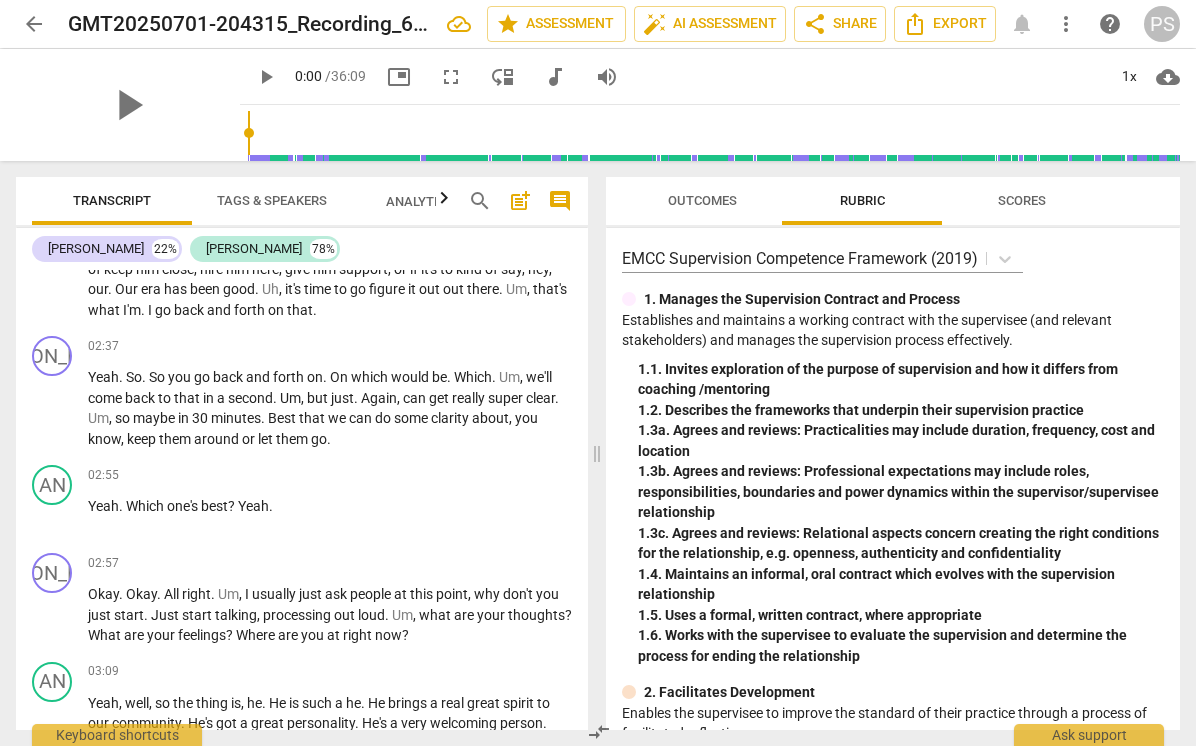 scroll, scrollTop: 1192, scrollLeft: 0, axis: vertical 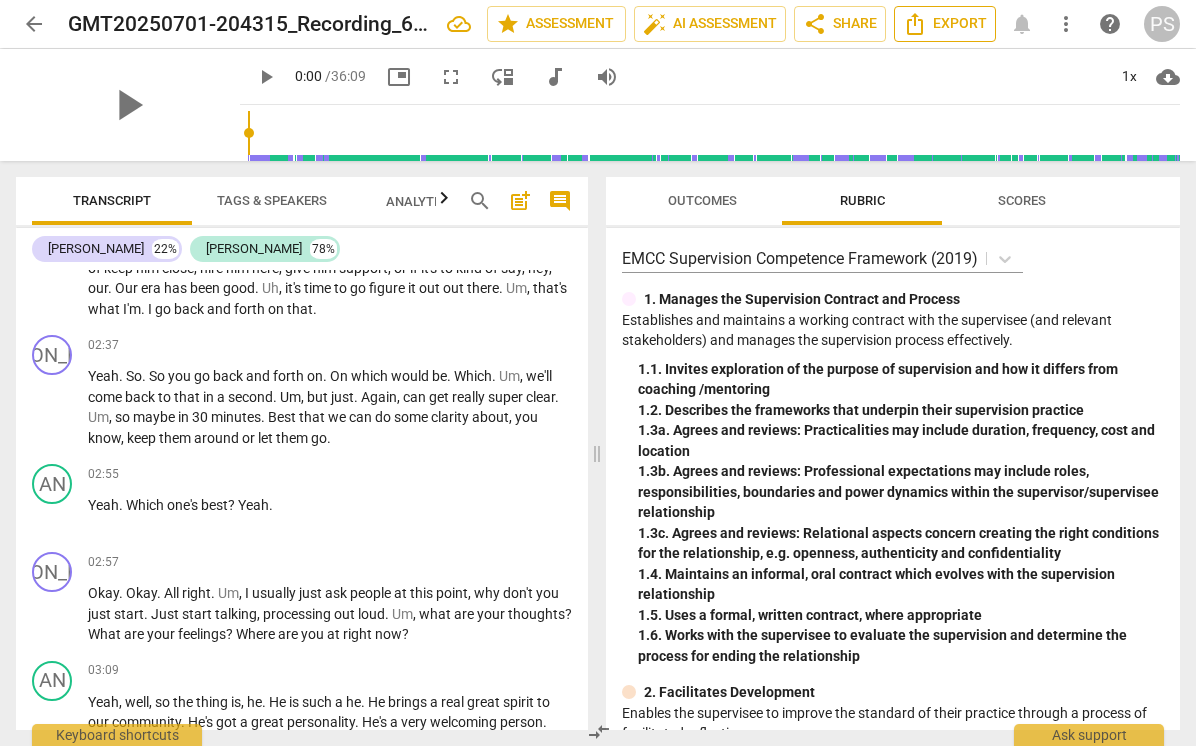 click on "Export" at bounding box center (945, 24) 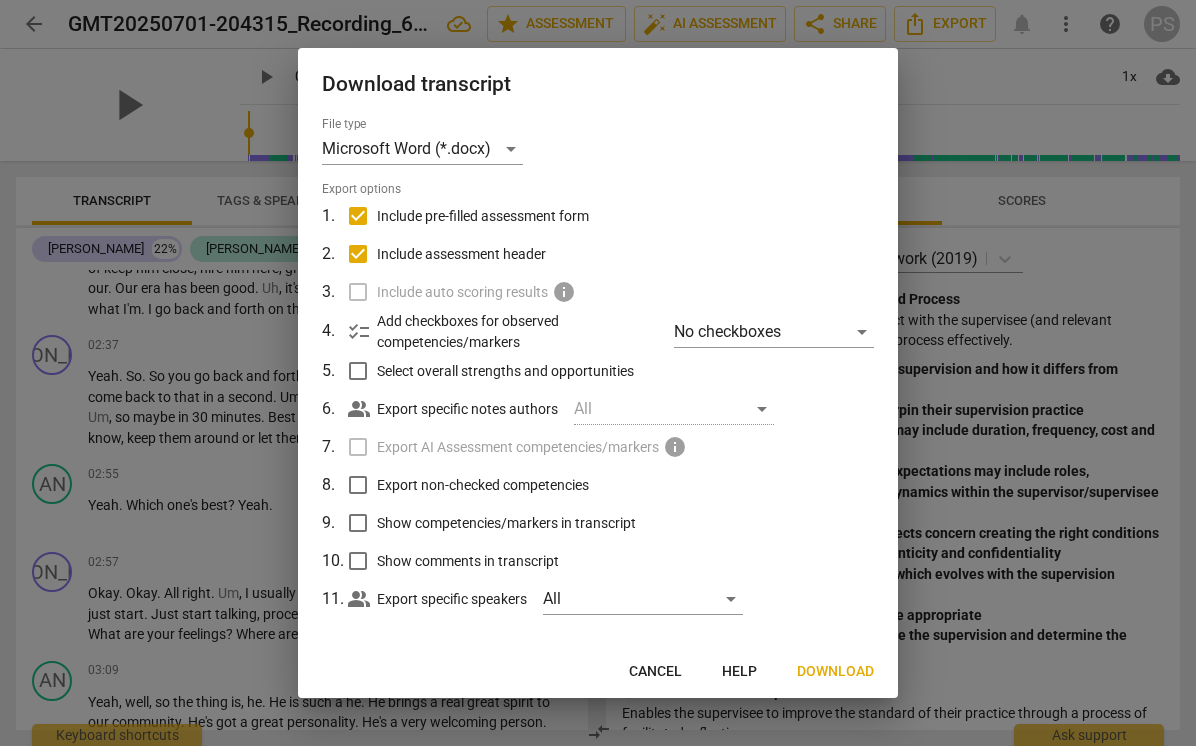 click on "Download" at bounding box center [835, 672] 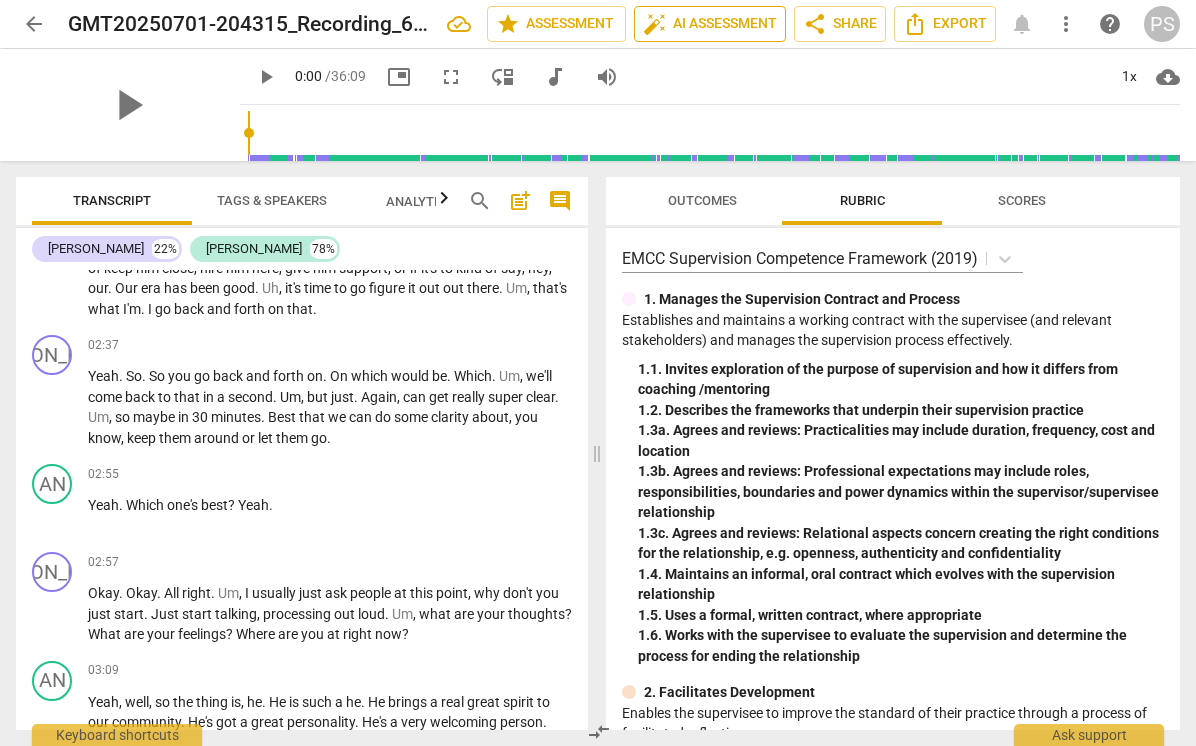 click on "auto_fix_high    AI Assessment" at bounding box center [710, 24] 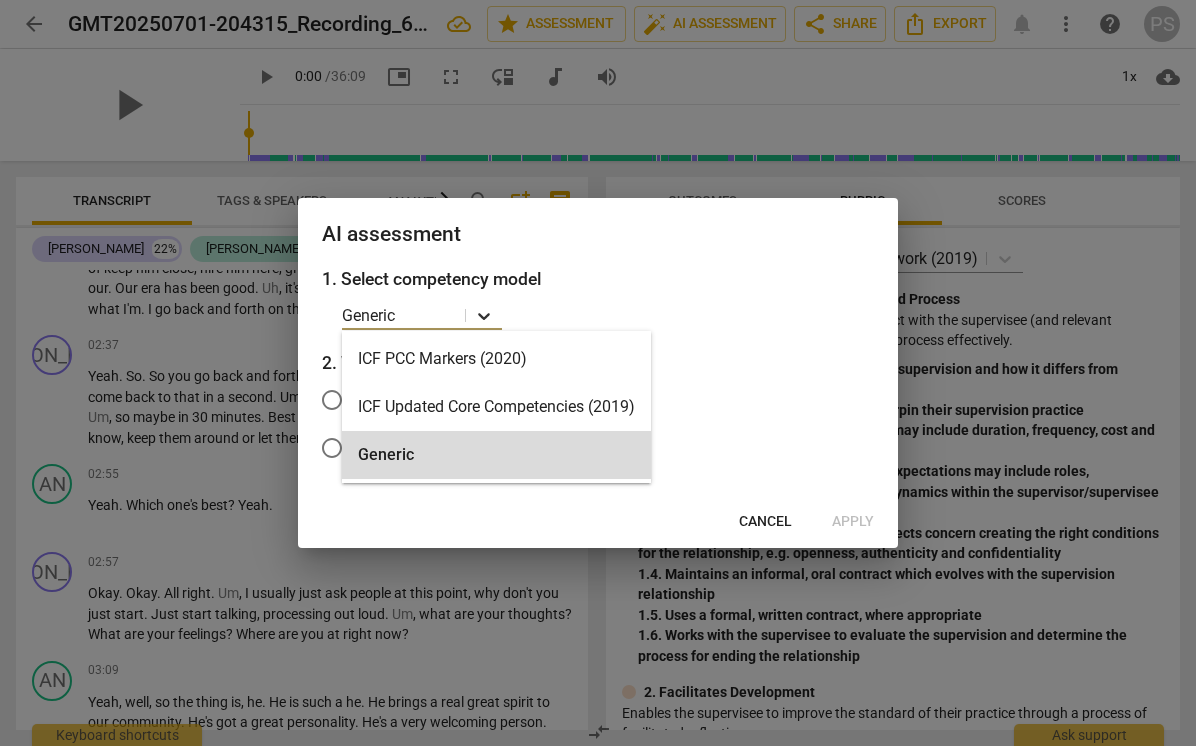 click 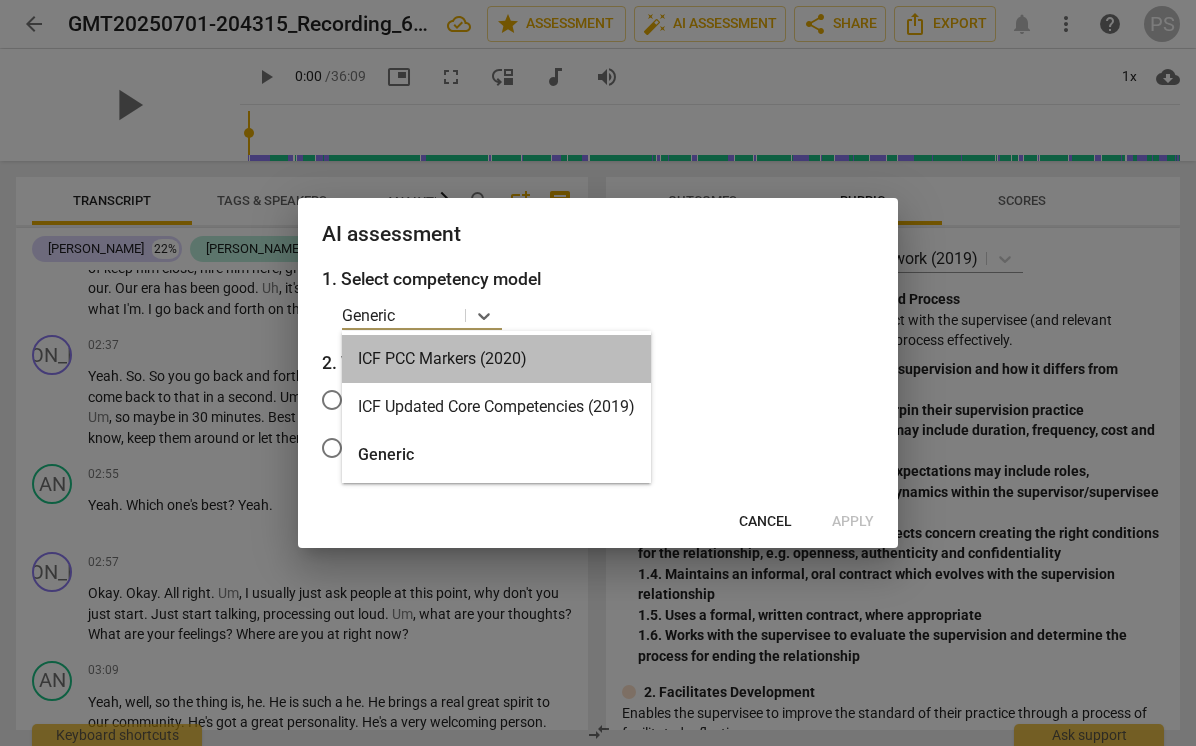 click on "ICF PCC Markers (2020)" at bounding box center (496, 359) 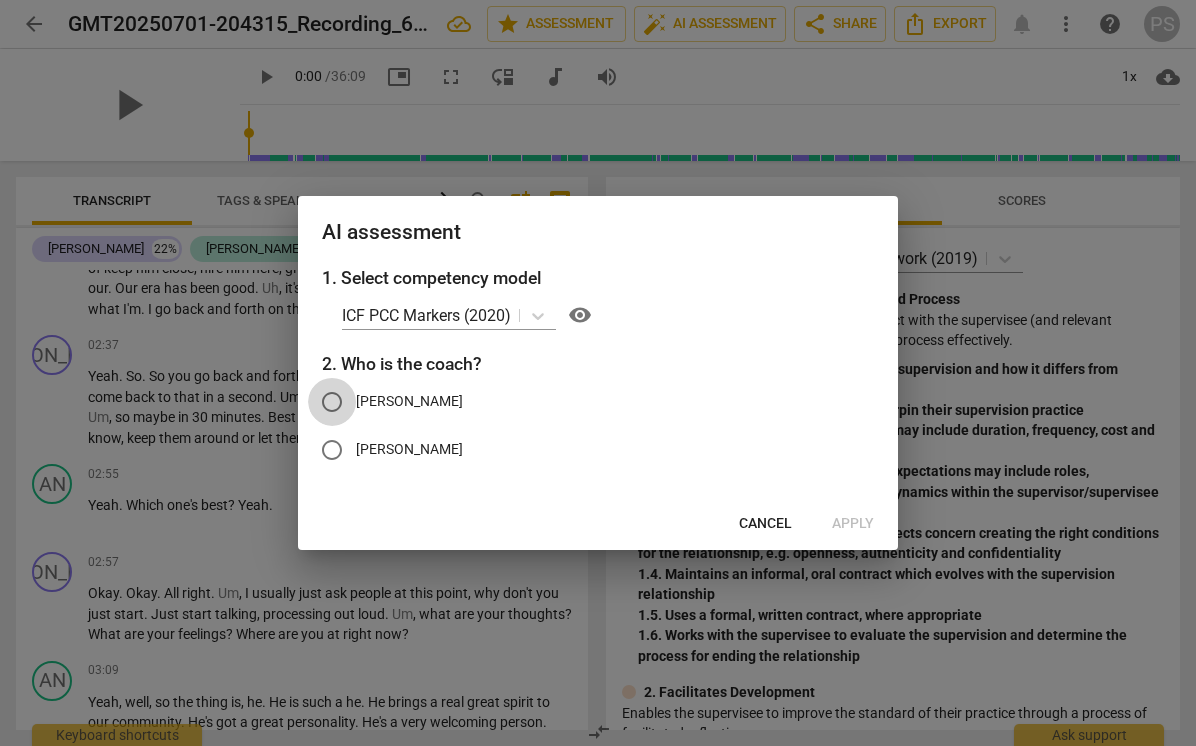 click on "Jason" at bounding box center [332, 402] 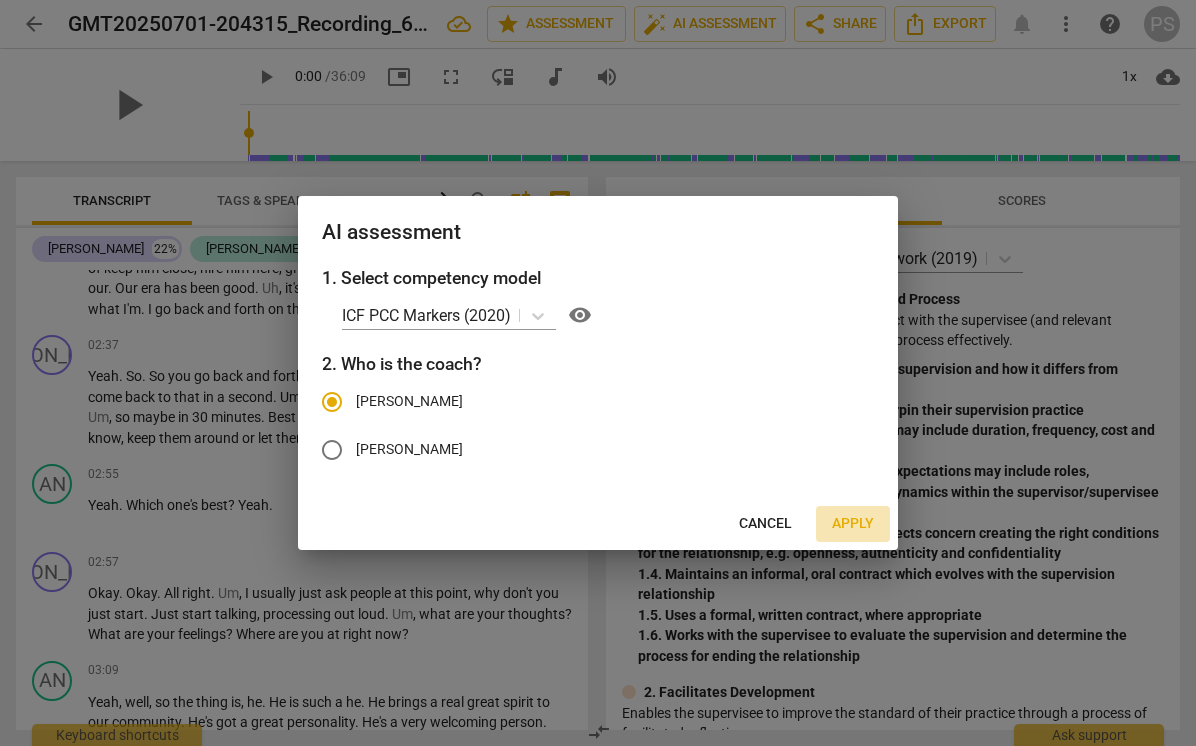 click on "Apply" at bounding box center [853, 524] 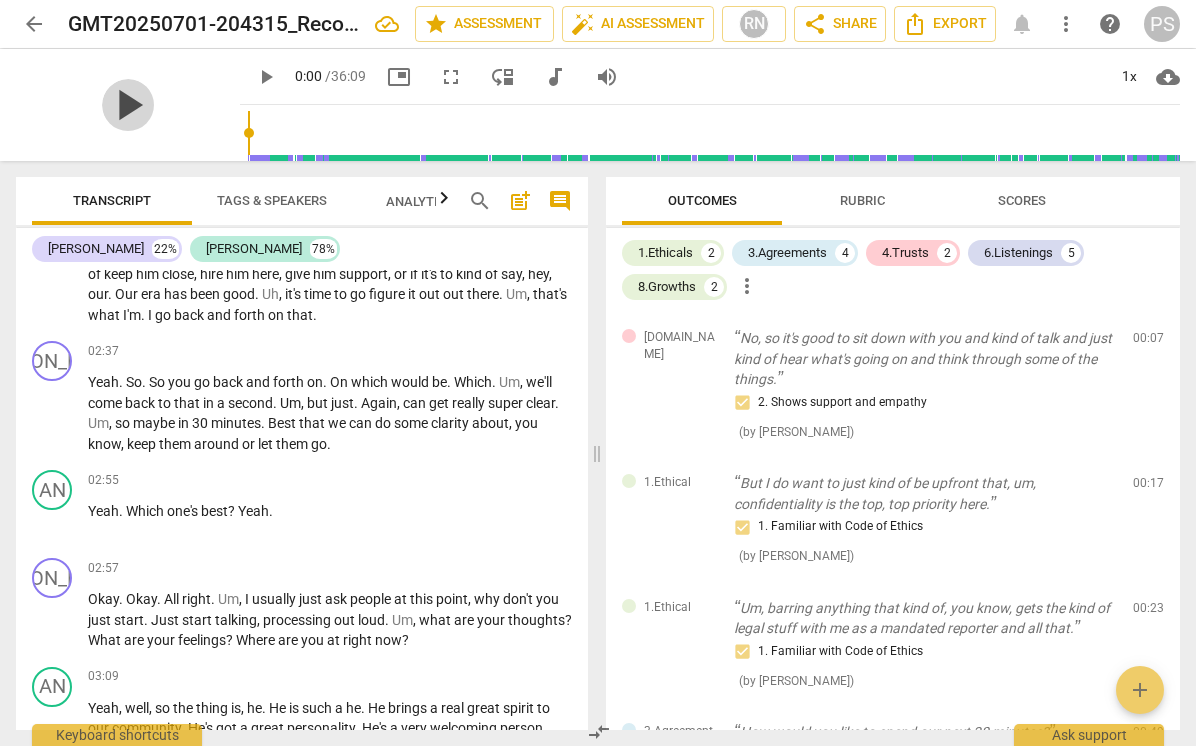 click on "play_arrow" at bounding box center [128, 105] 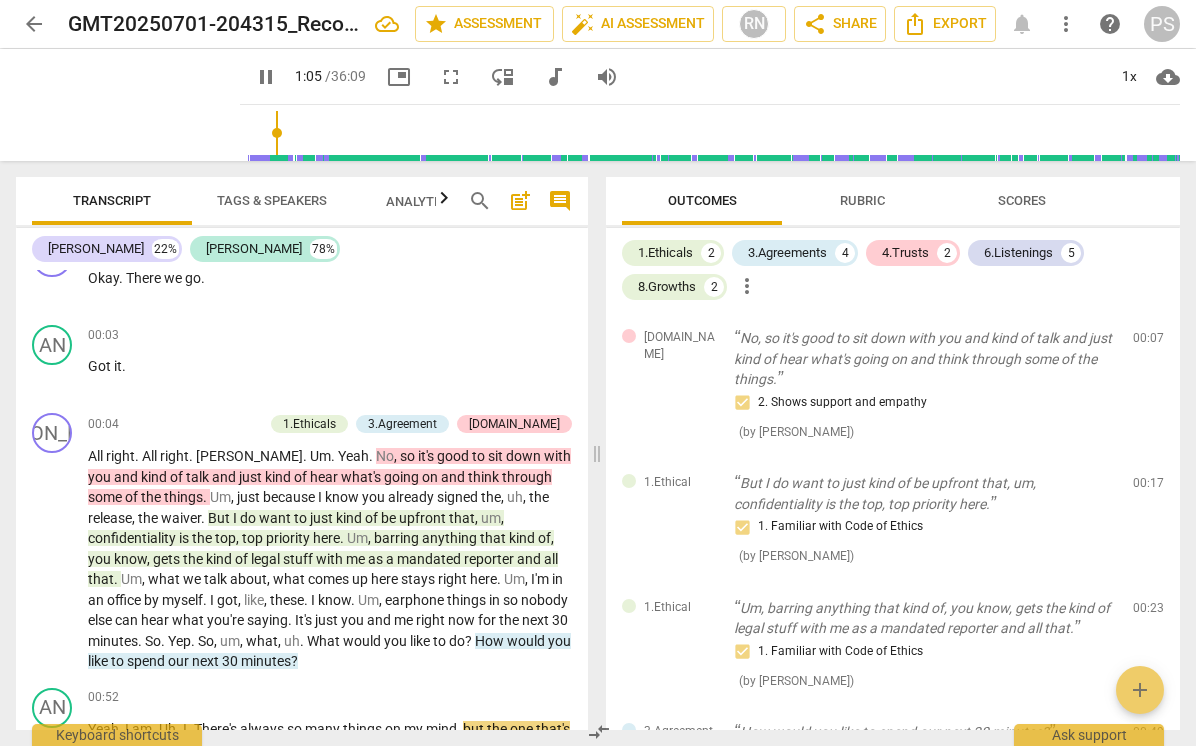 scroll, scrollTop: 526, scrollLeft: 0, axis: vertical 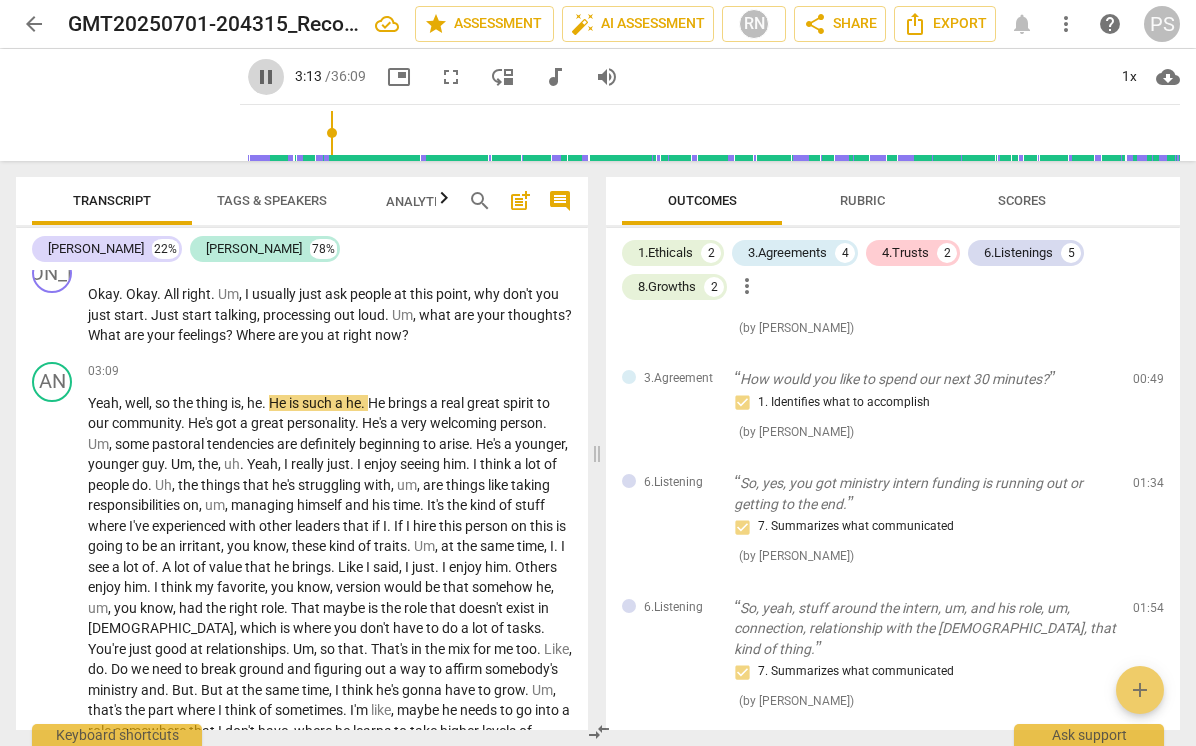 click on "pause" at bounding box center [266, 77] 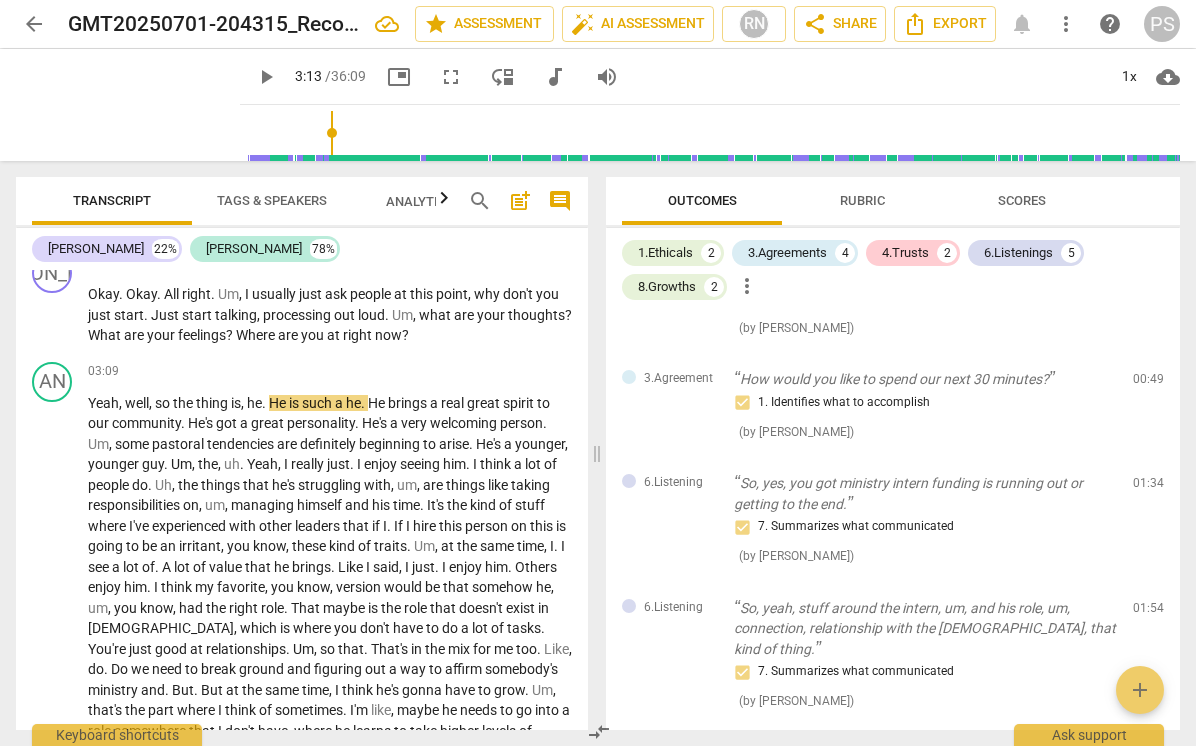 click on "play_arrow" at bounding box center [266, 77] 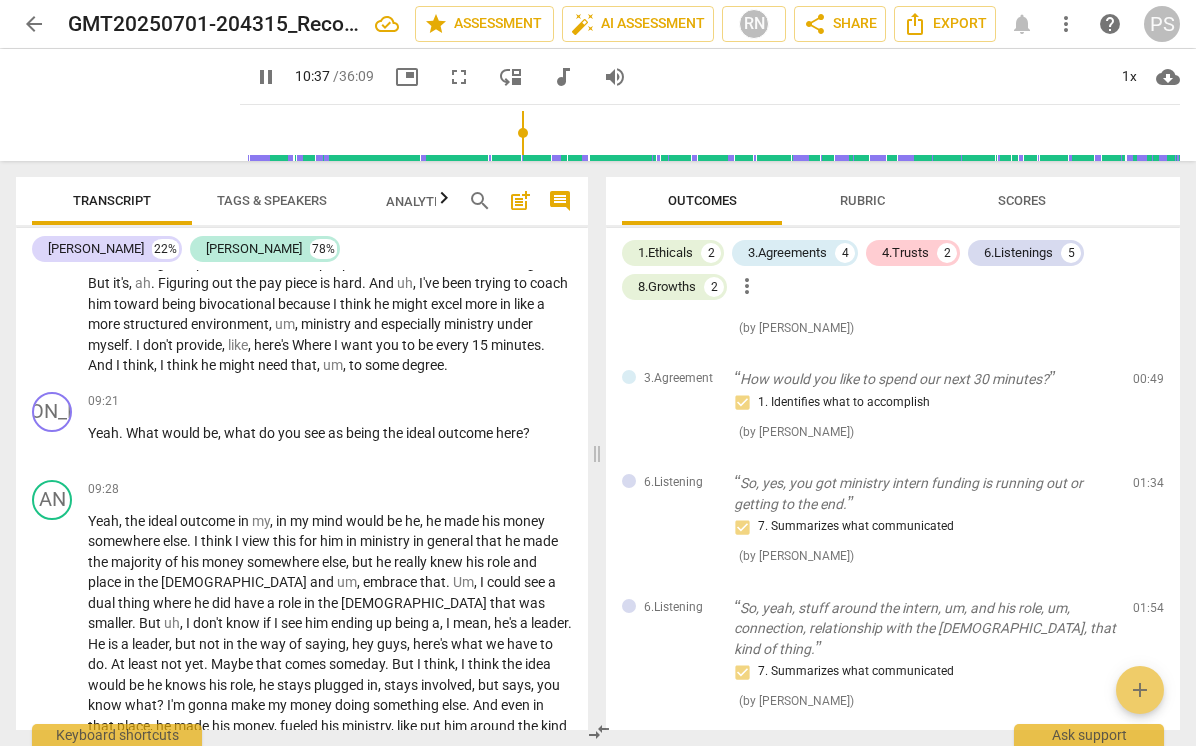 scroll, scrollTop: 3320, scrollLeft: 0, axis: vertical 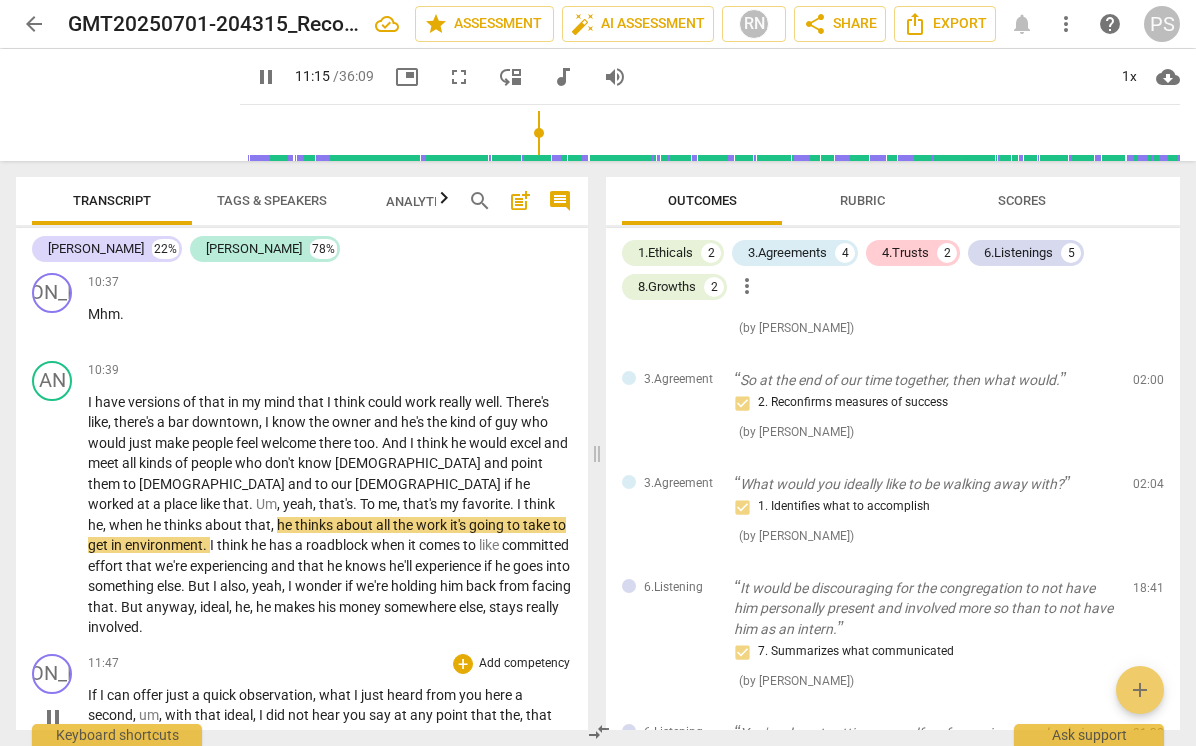 click on "," at bounding box center [316, 695] 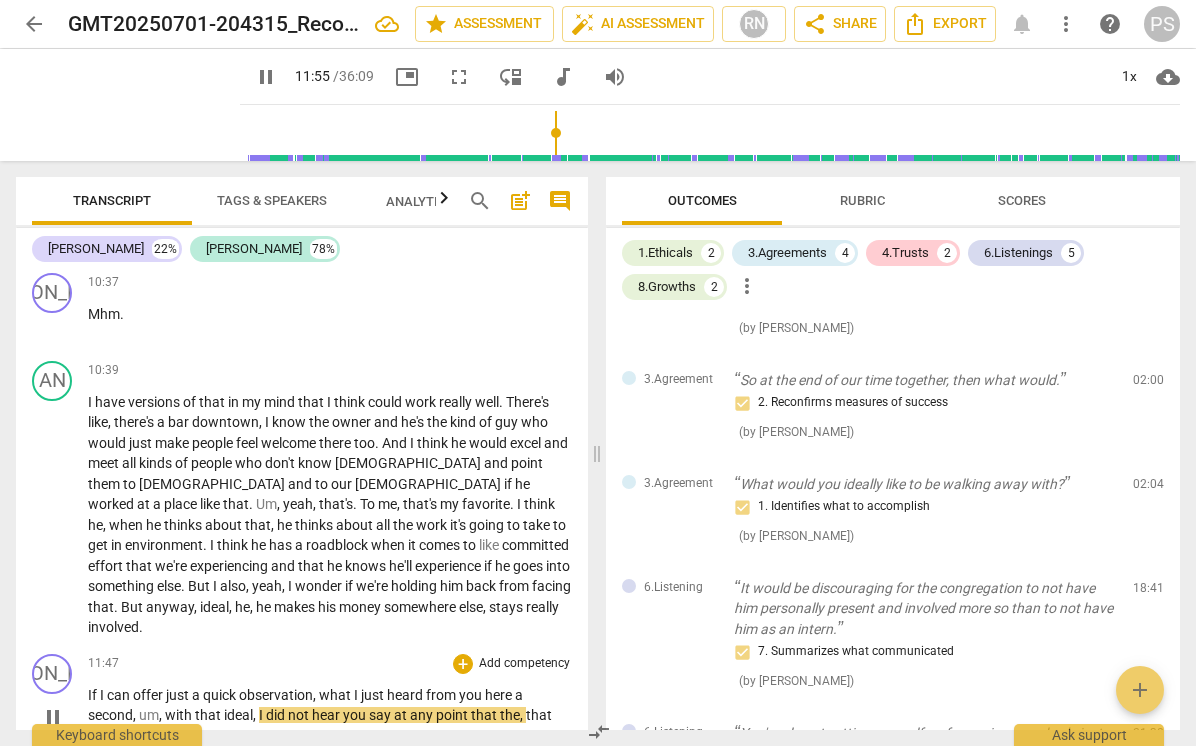 click at bounding box center [714, 133] 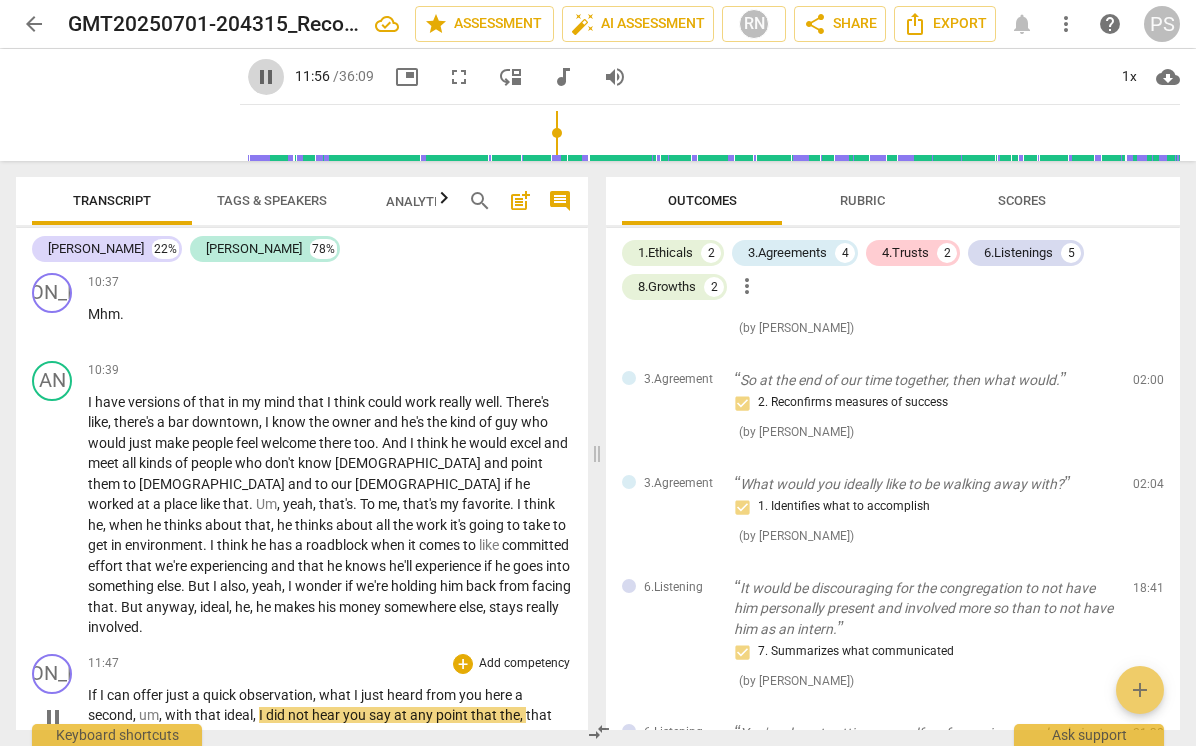 click on "pause" at bounding box center (266, 77) 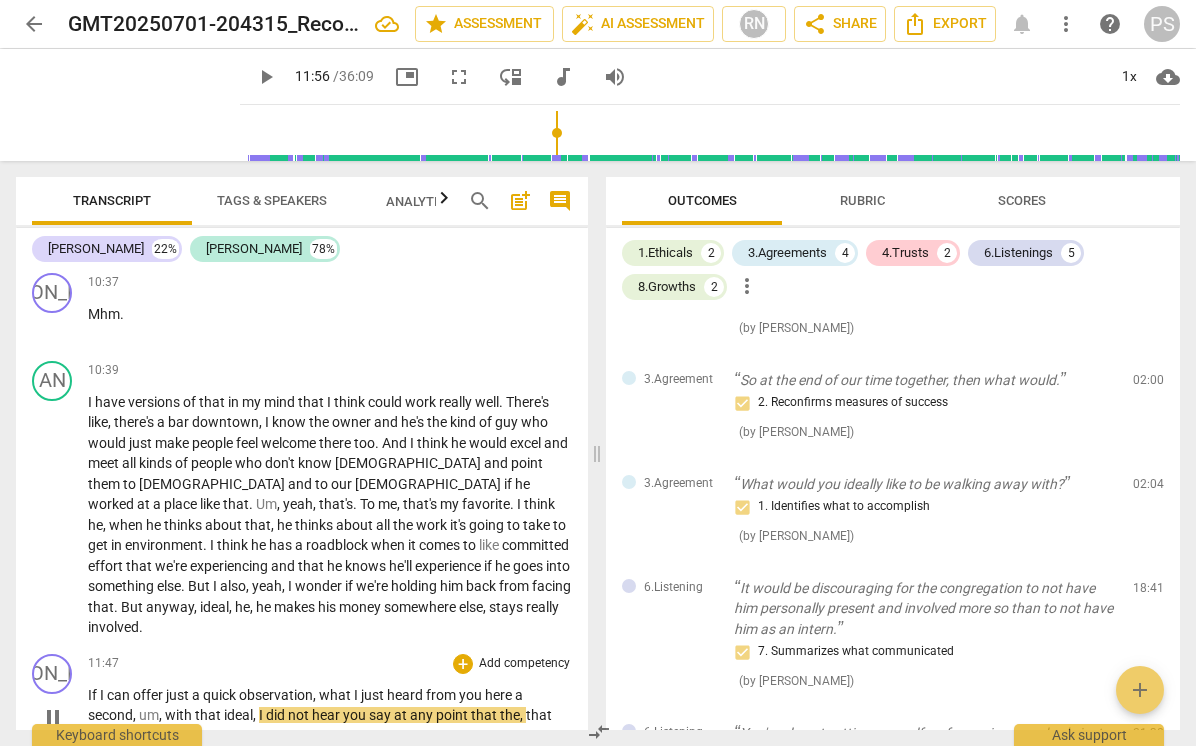 click on "play_arrow" at bounding box center [266, 77] 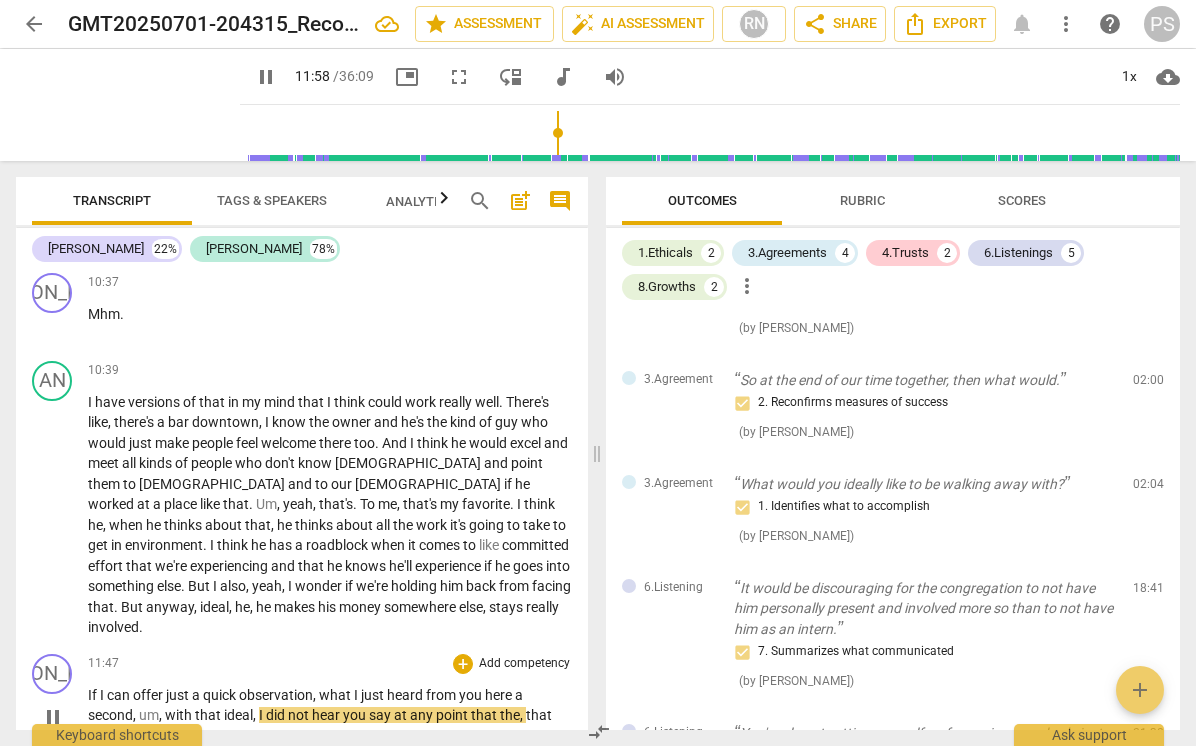 click at bounding box center [714, 133] 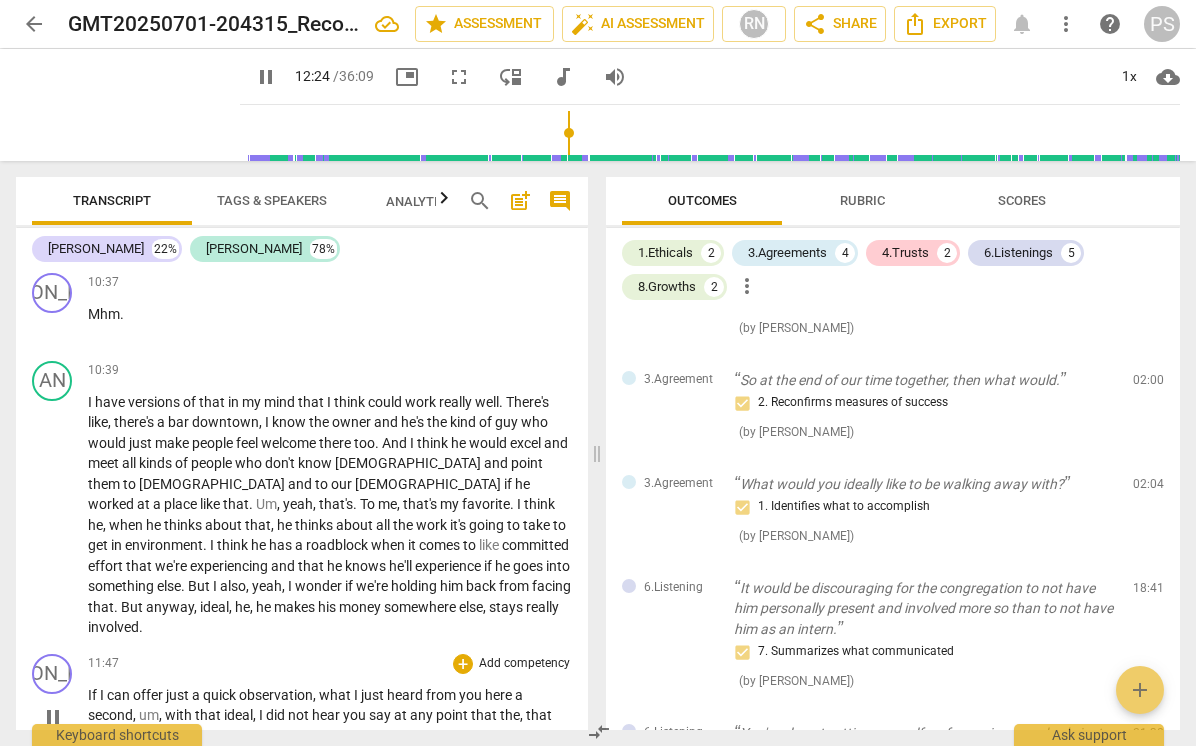 scroll, scrollTop: 3870, scrollLeft: 0, axis: vertical 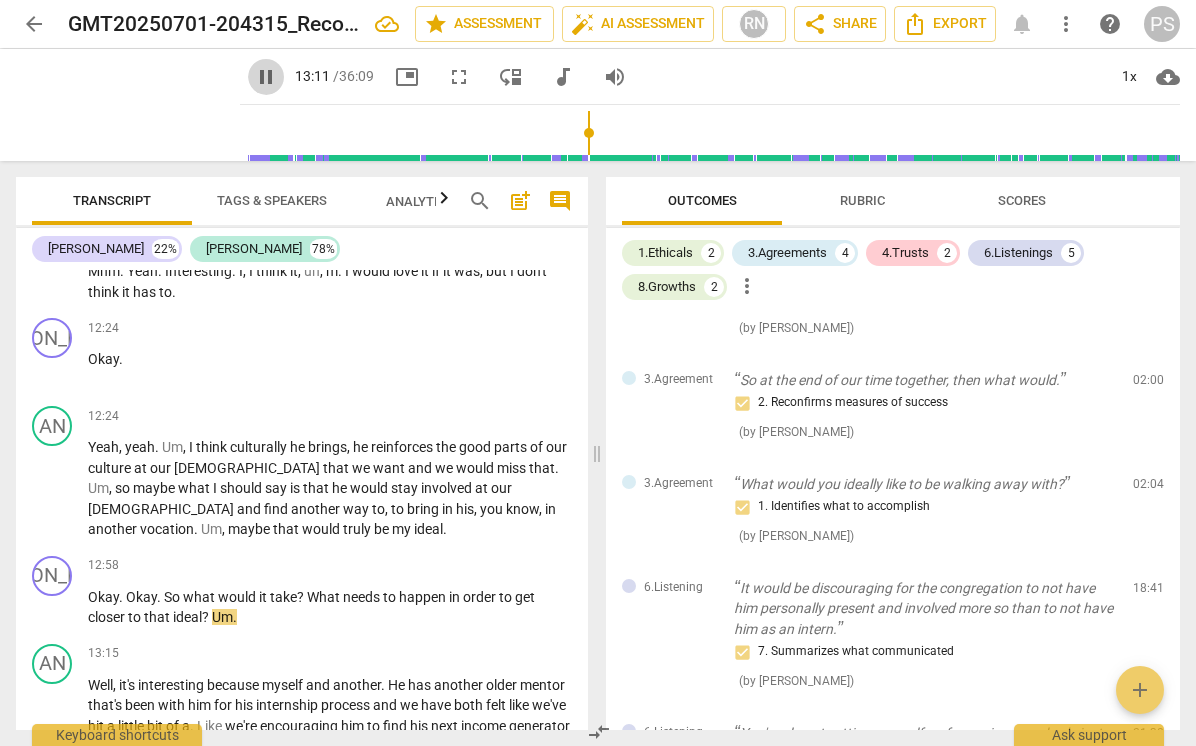 click on "pause" at bounding box center (266, 77) 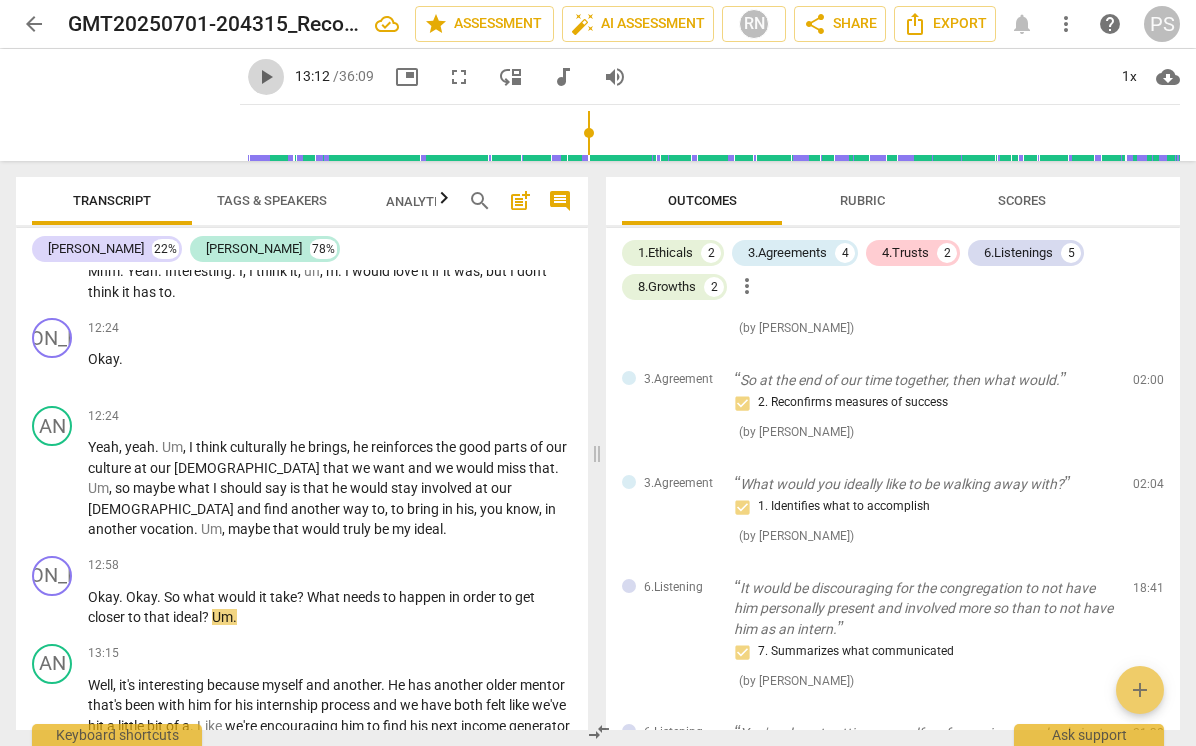 click on "play_arrow" at bounding box center [266, 77] 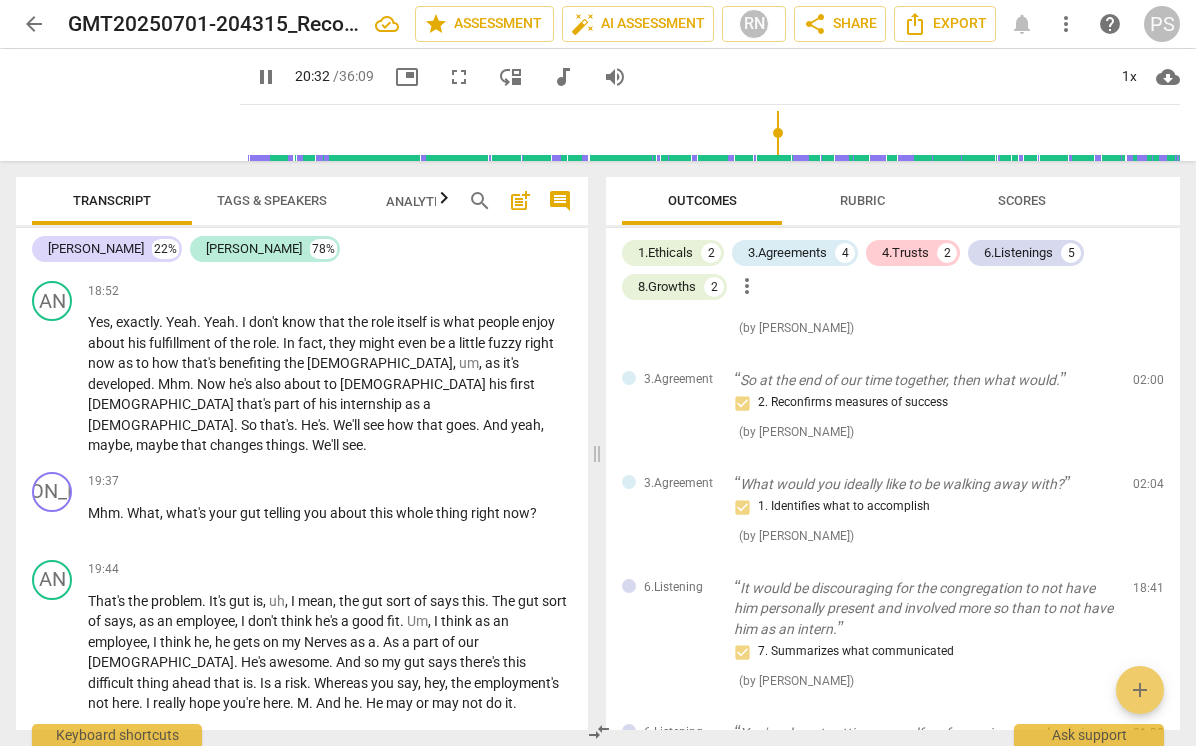 scroll, scrollTop: 6437, scrollLeft: 0, axis: vertical 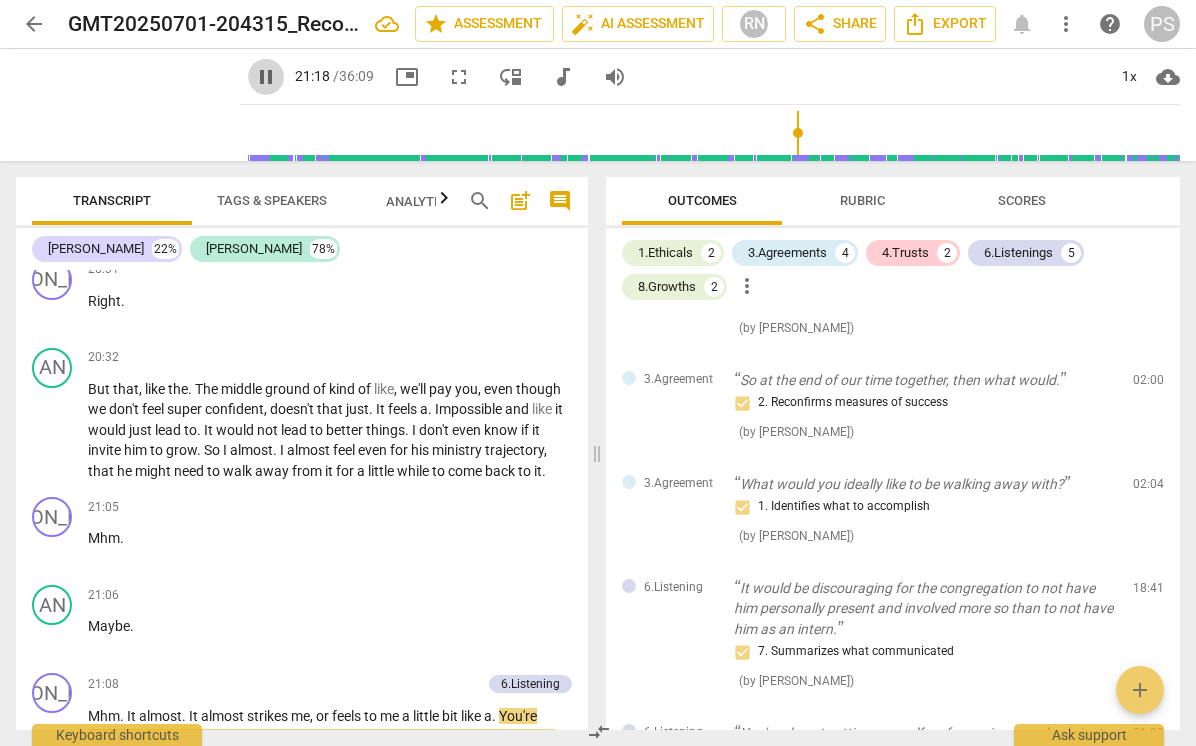 click on "pause" at bounding box center (266, 77) 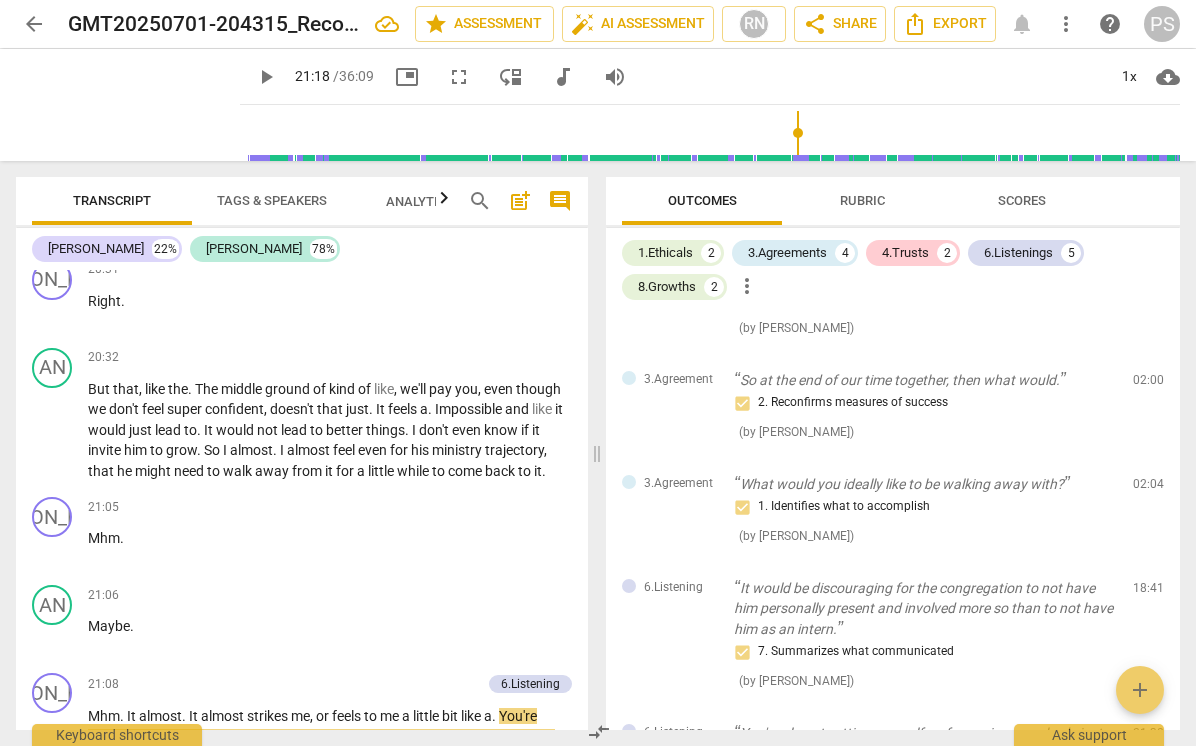 click on "play_arrow" at bounding box center (266, 77) 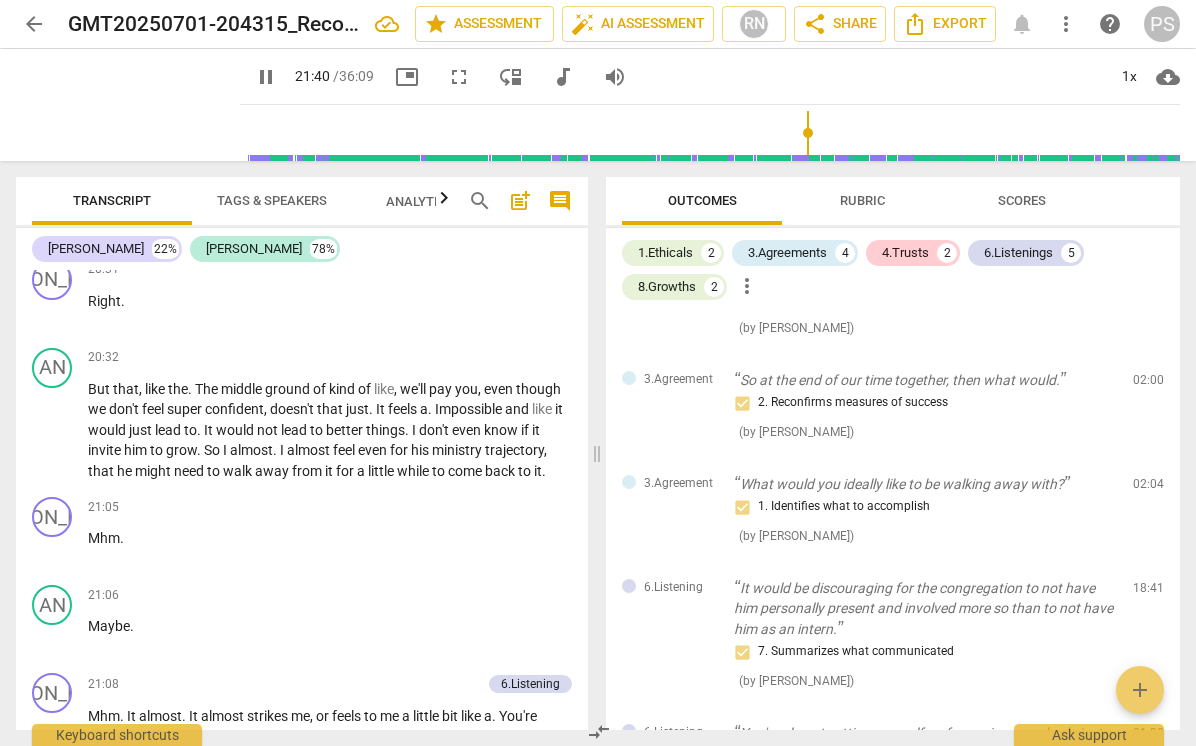click at bounding box center (714, 133) 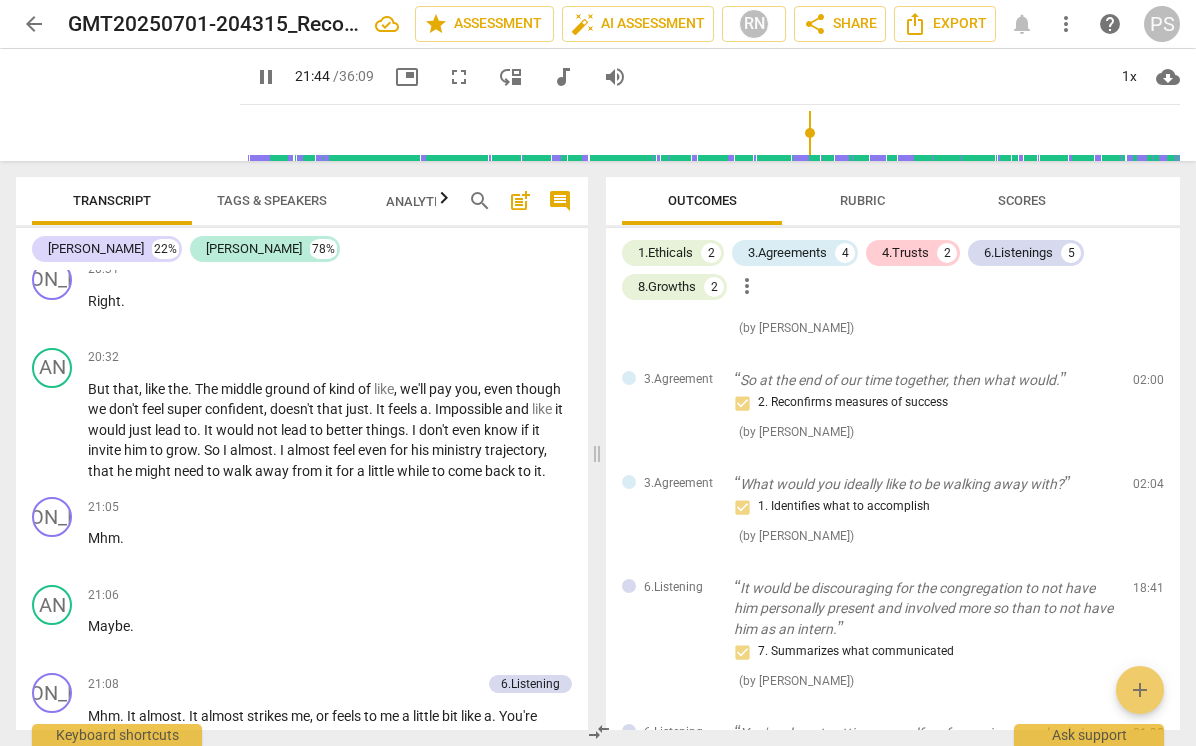scroll, scrollTop: 6969, scrollLeft: 0, axis: vertical 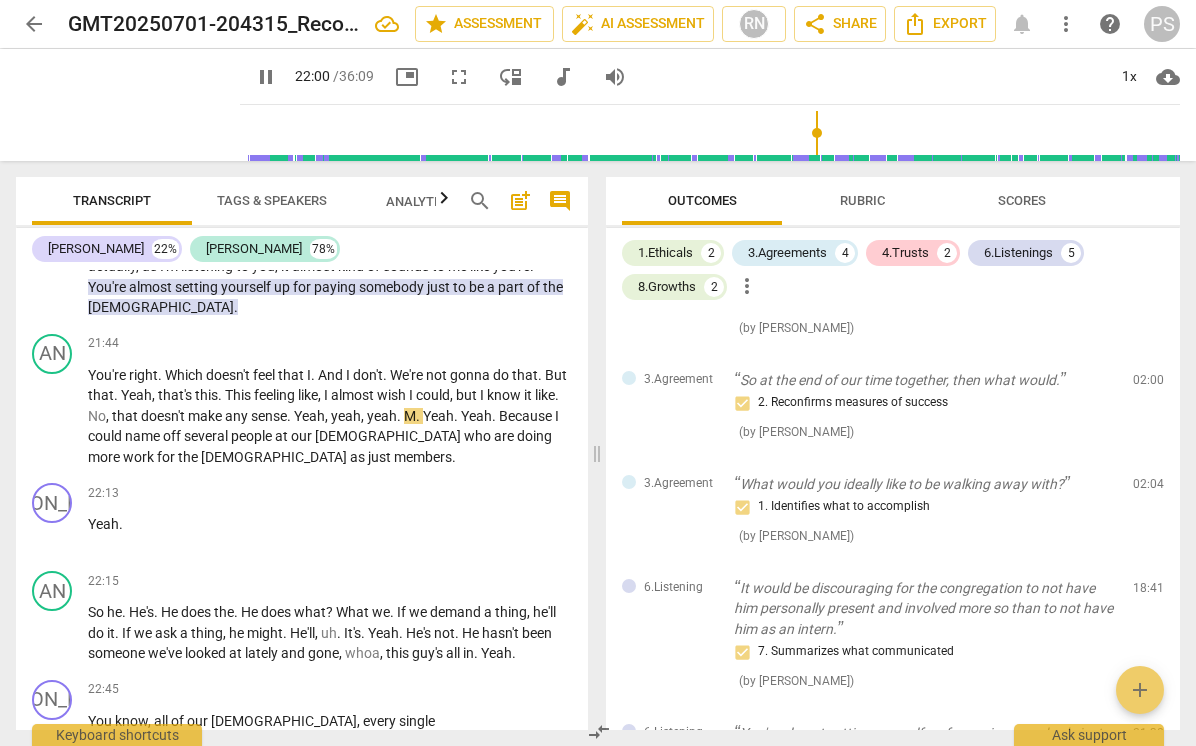 click on "pause" at bounding box center [266, 77] 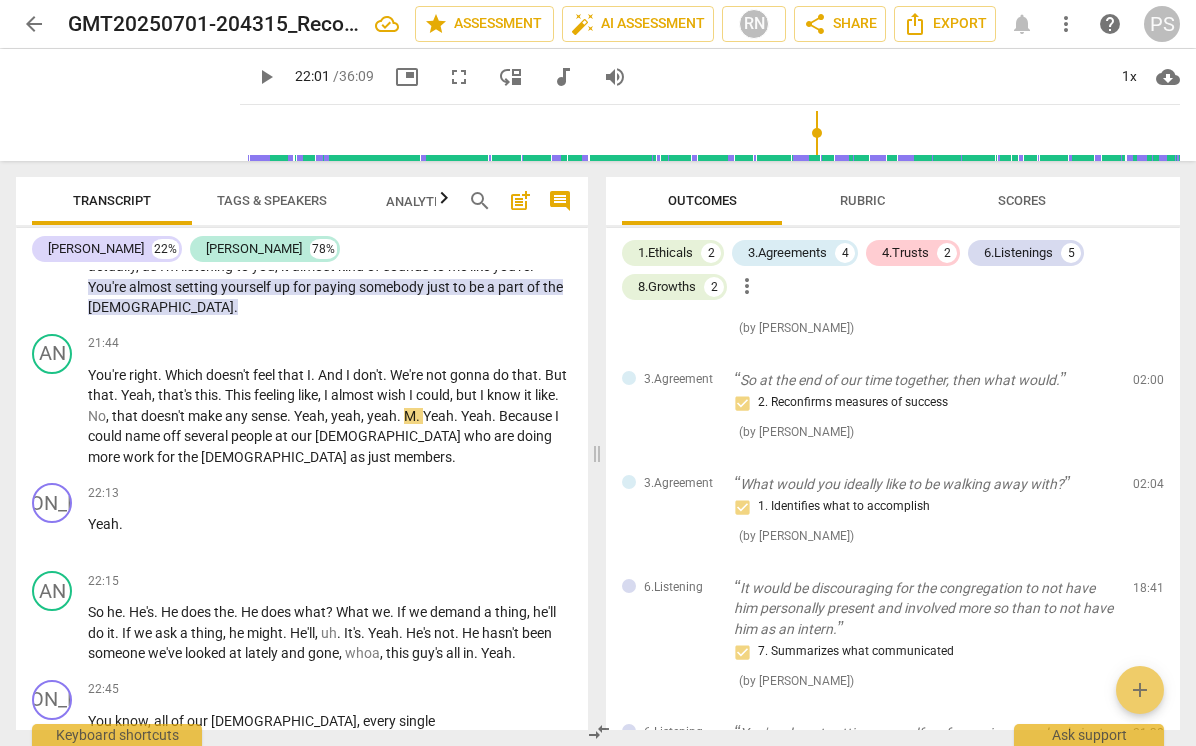 click on "play_arrow" at bounding box center (266, 77) 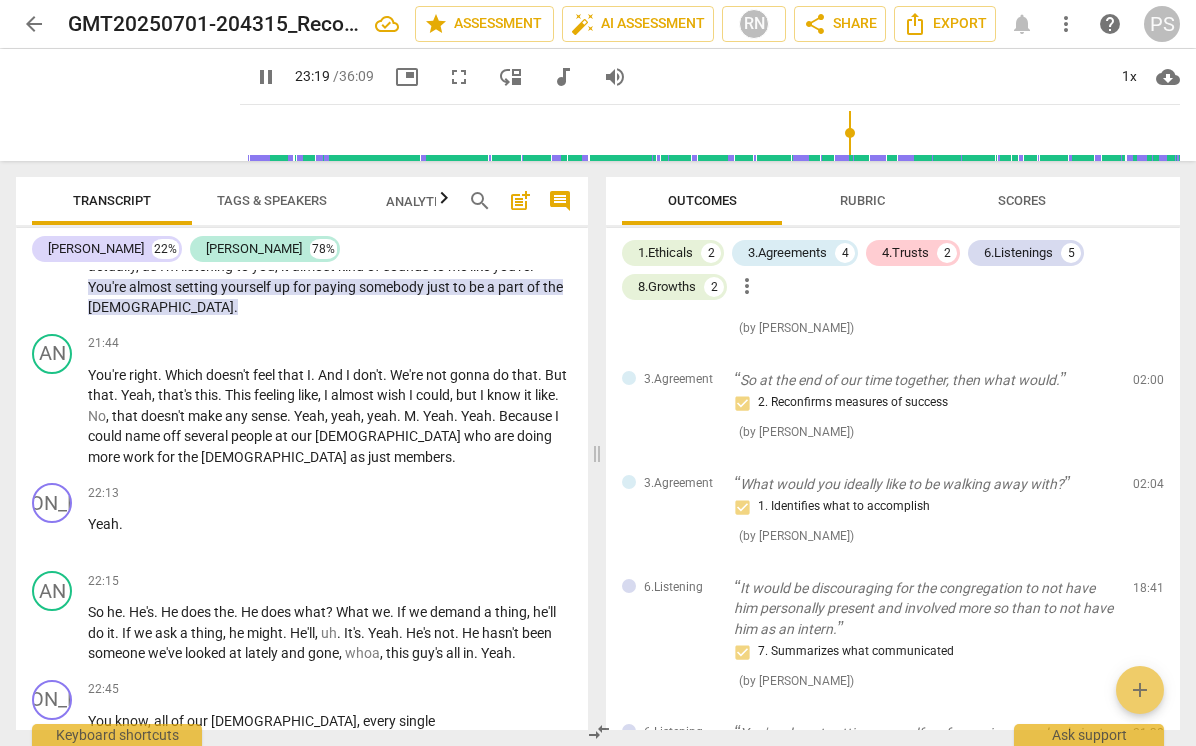scroll, scrollTop: 7478, scrollLeft: 0, axis: vertical 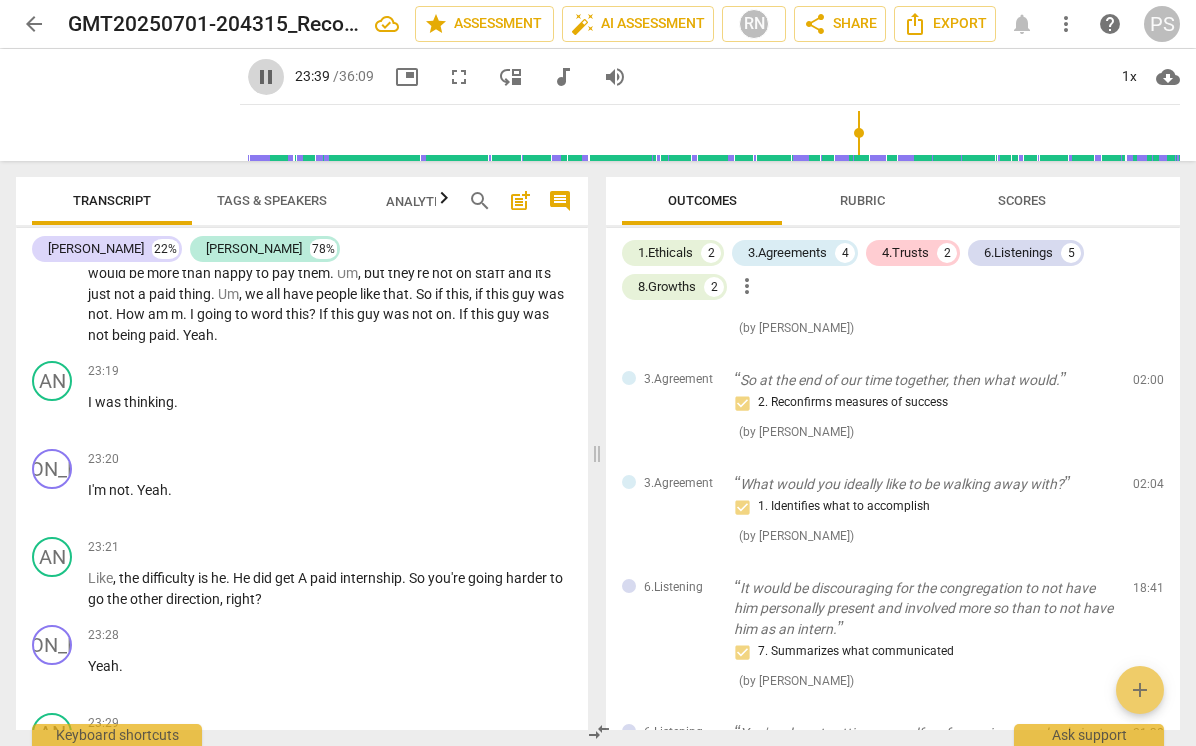 click on "pause" at bounding box center [266, 77] 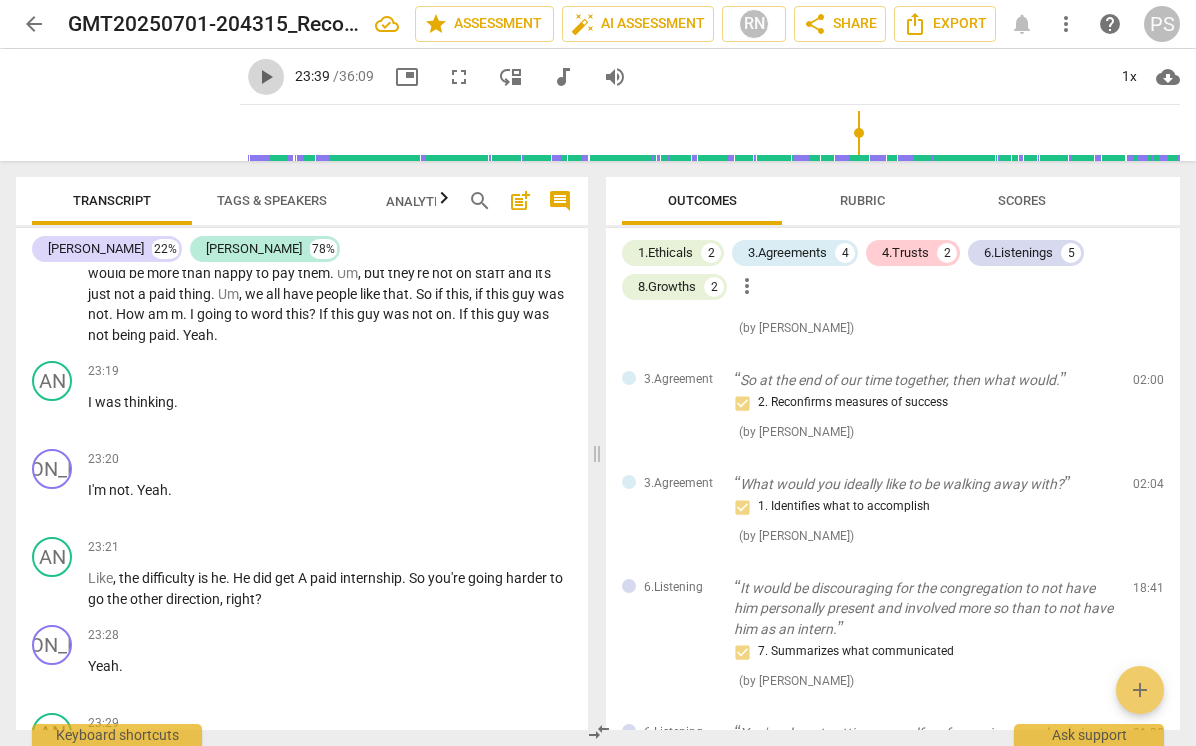 click on "play_arrow" at bounding box center (266, 77) 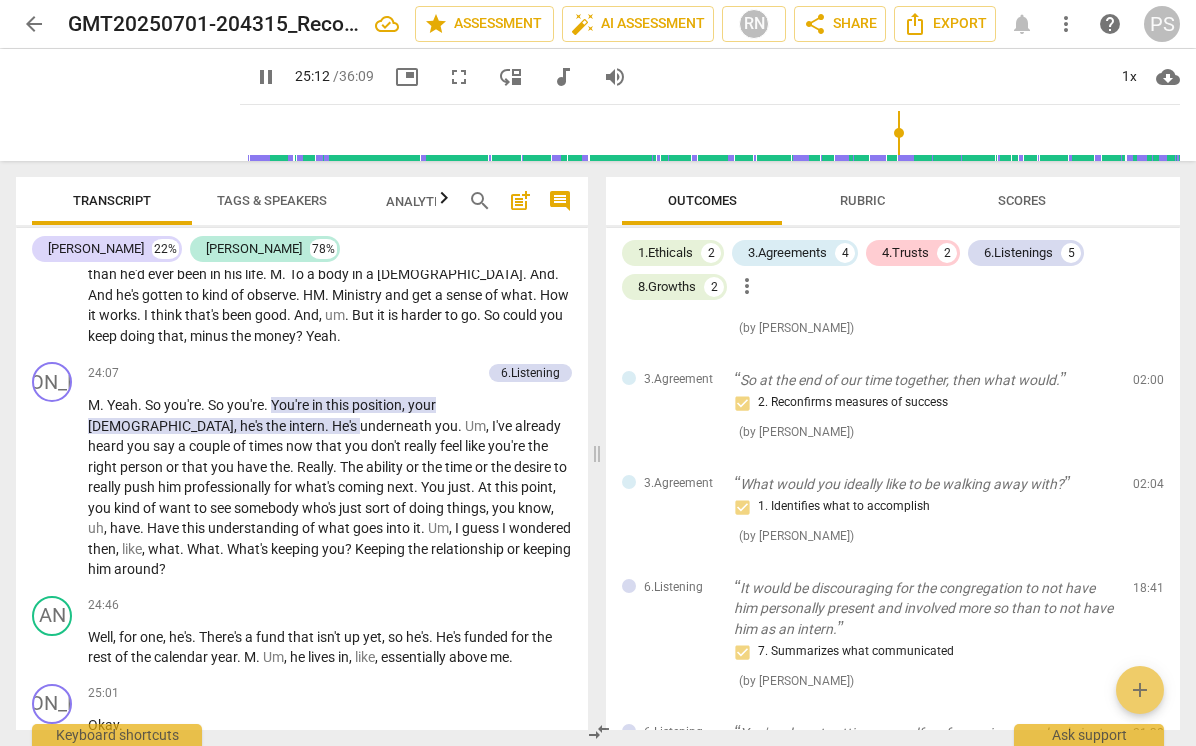 scroll, scrollTop: 8472, scrollLeft: 0, axis: vertical 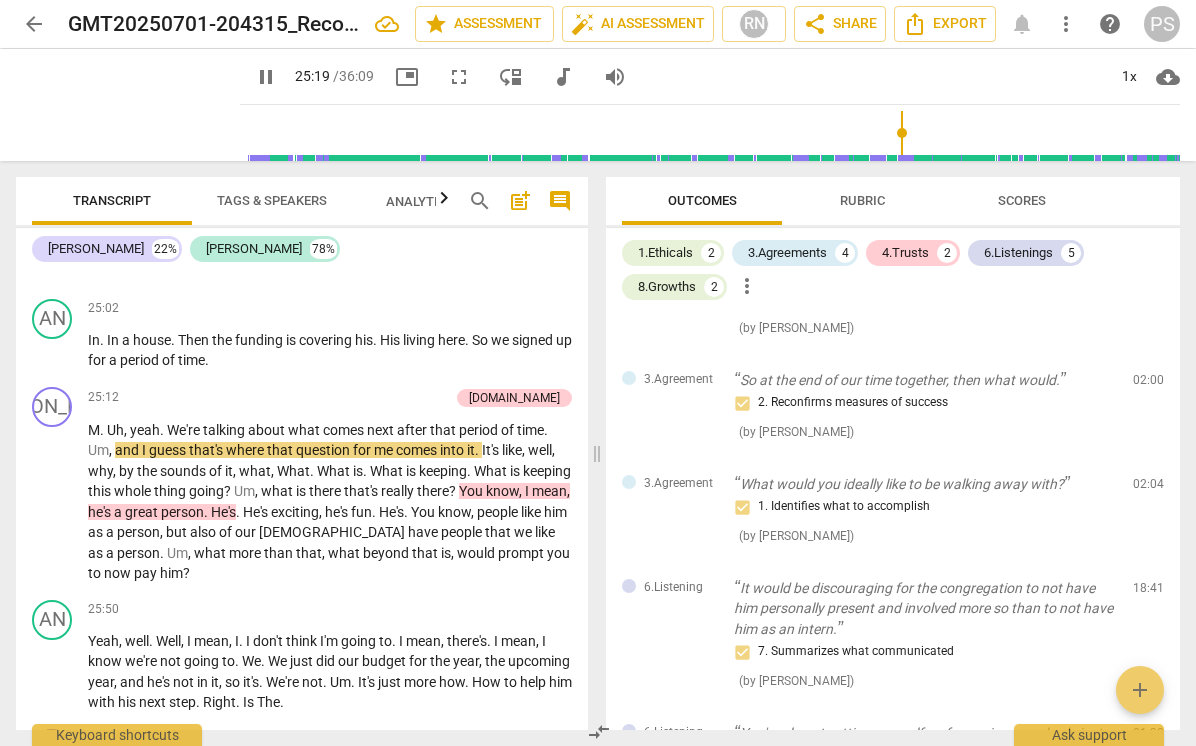 click on "pause" at bounding box center [266, 77] 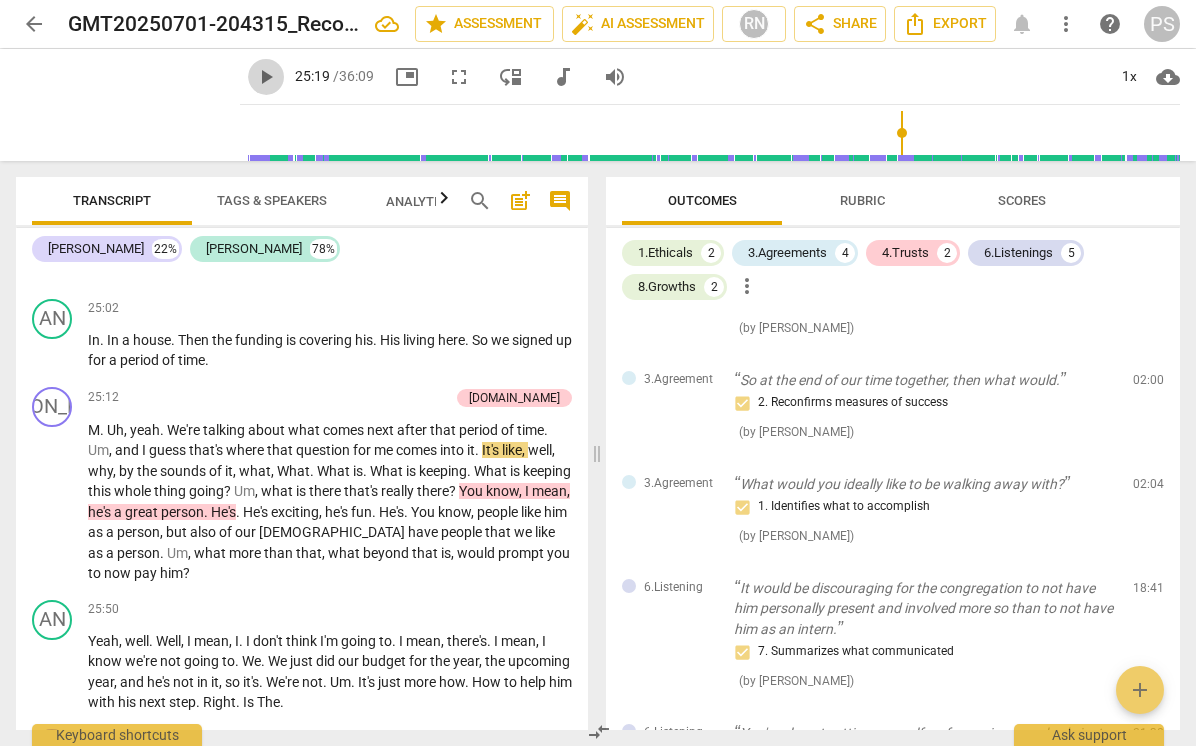 click on "play_arrow" at bounding box center [266, 77] 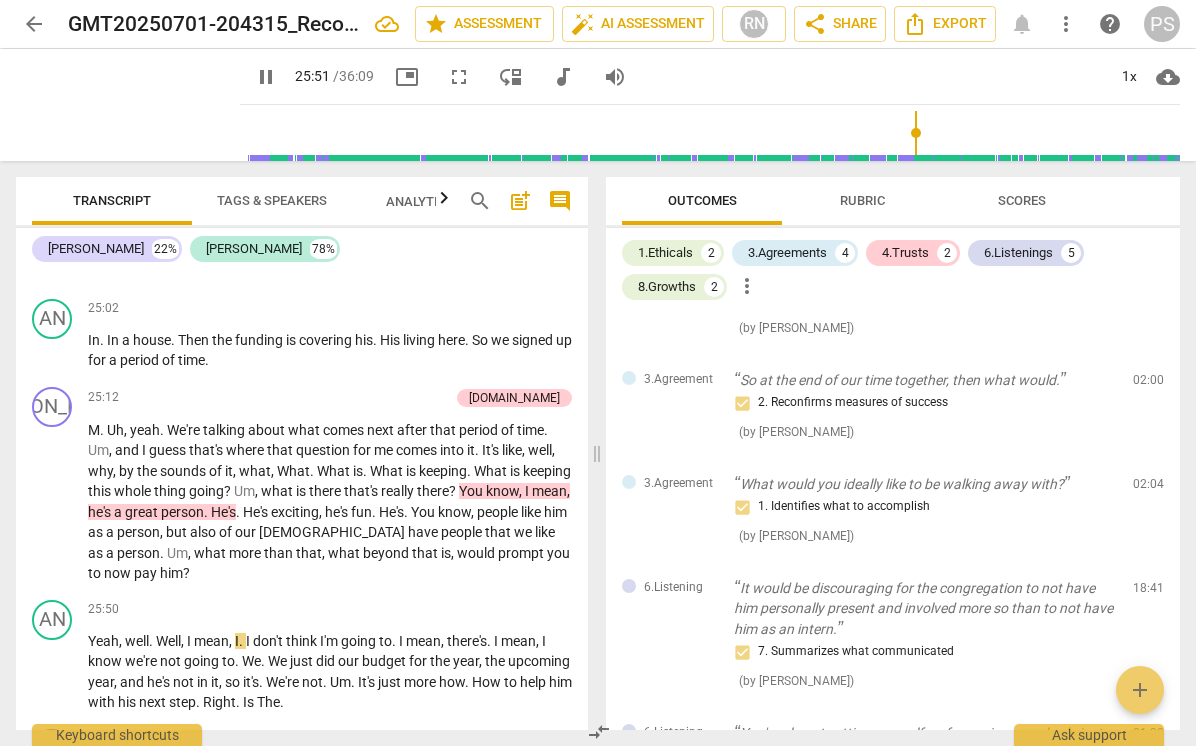 click on "pause" at bounding box center (266, 77) 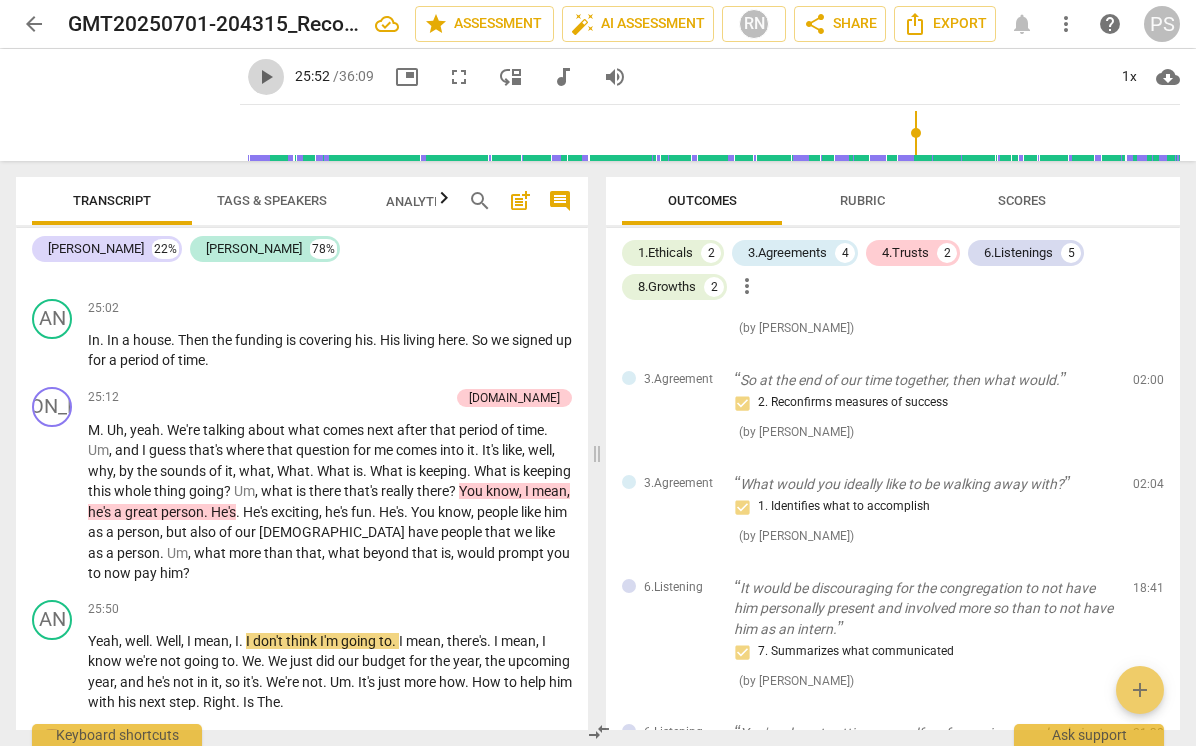 click on "play_arrow" at bounding box center (266, 77) 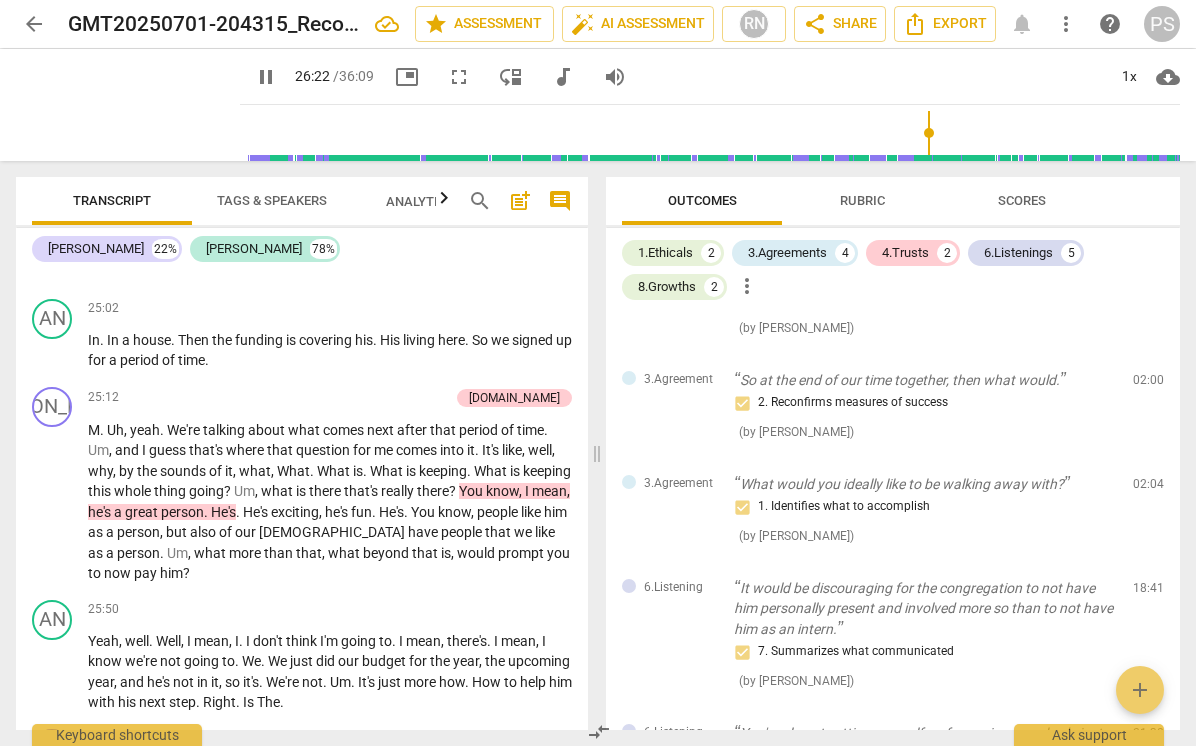 click on "pause" at bounding box center [266, 77] 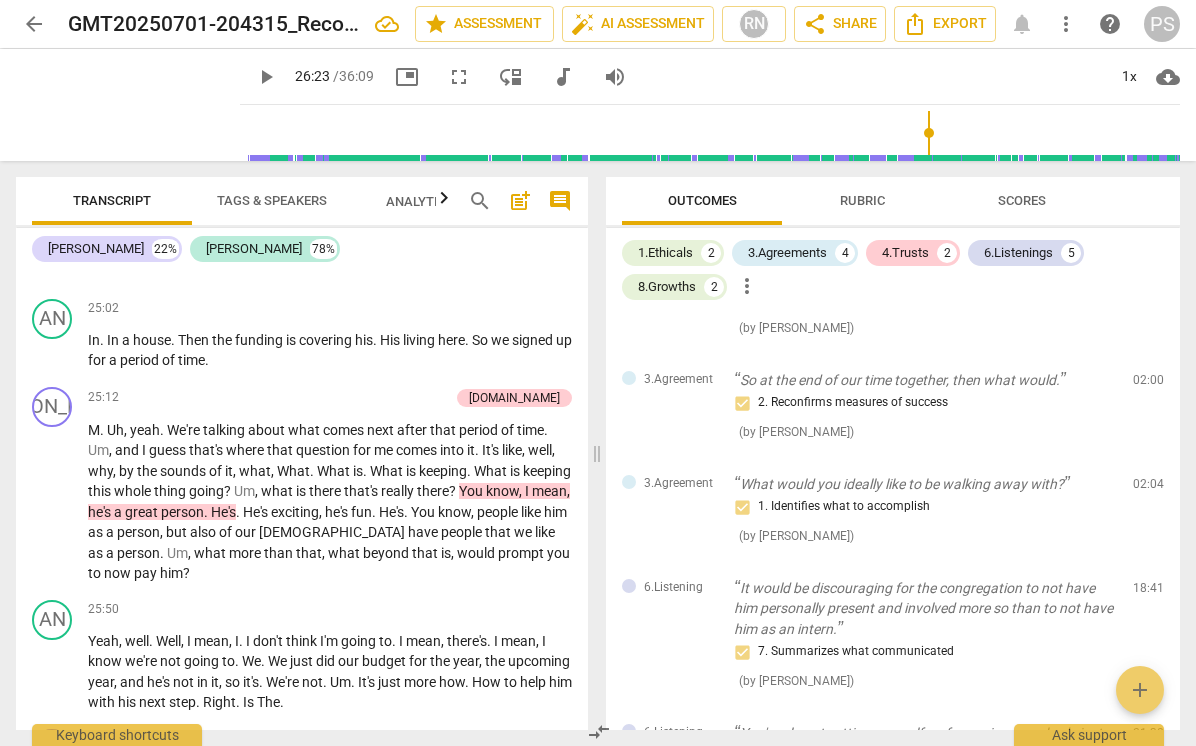 click on "play_arrow" at bounding box center (266, 77) 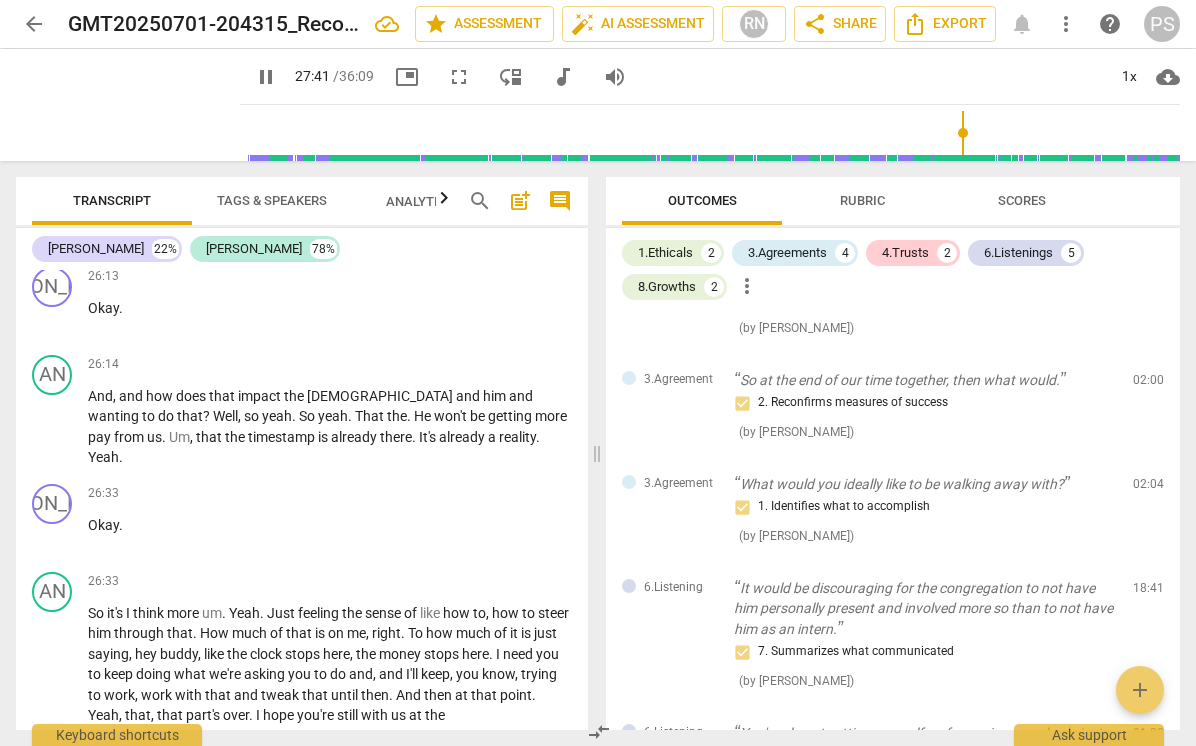 scroll, scrollTop: 9444, scrollLeft: 0, axis: vertical 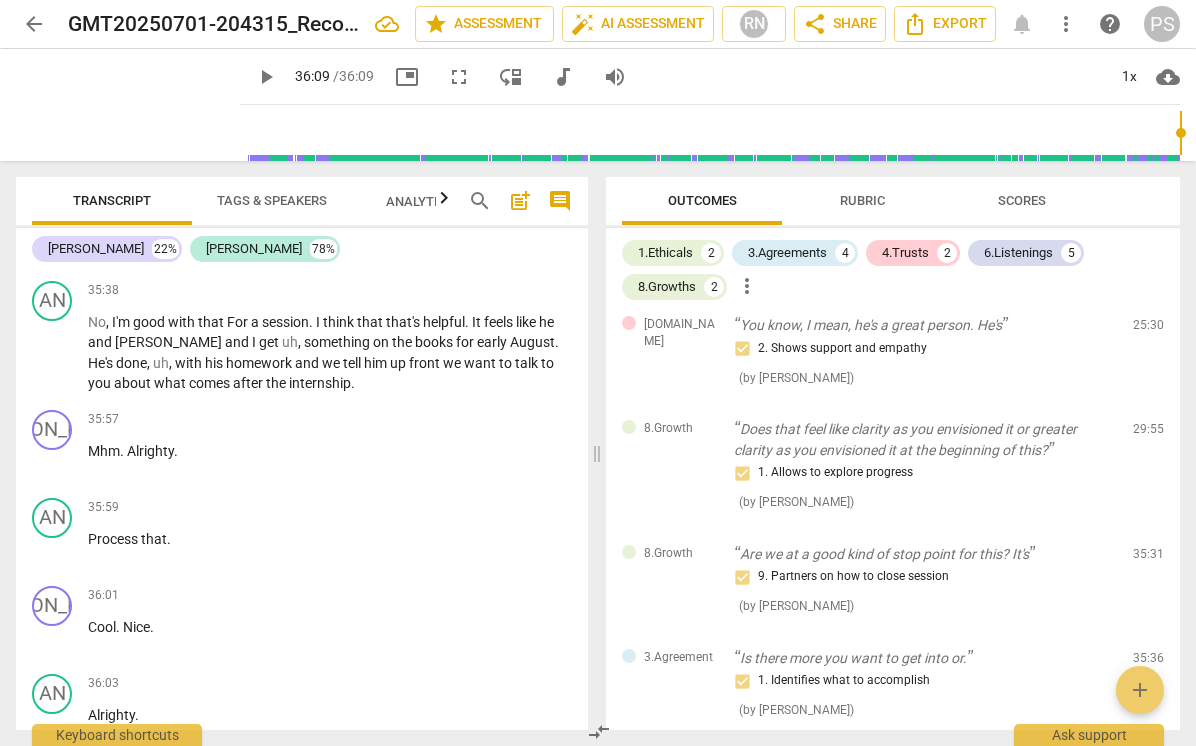 type on "2169" 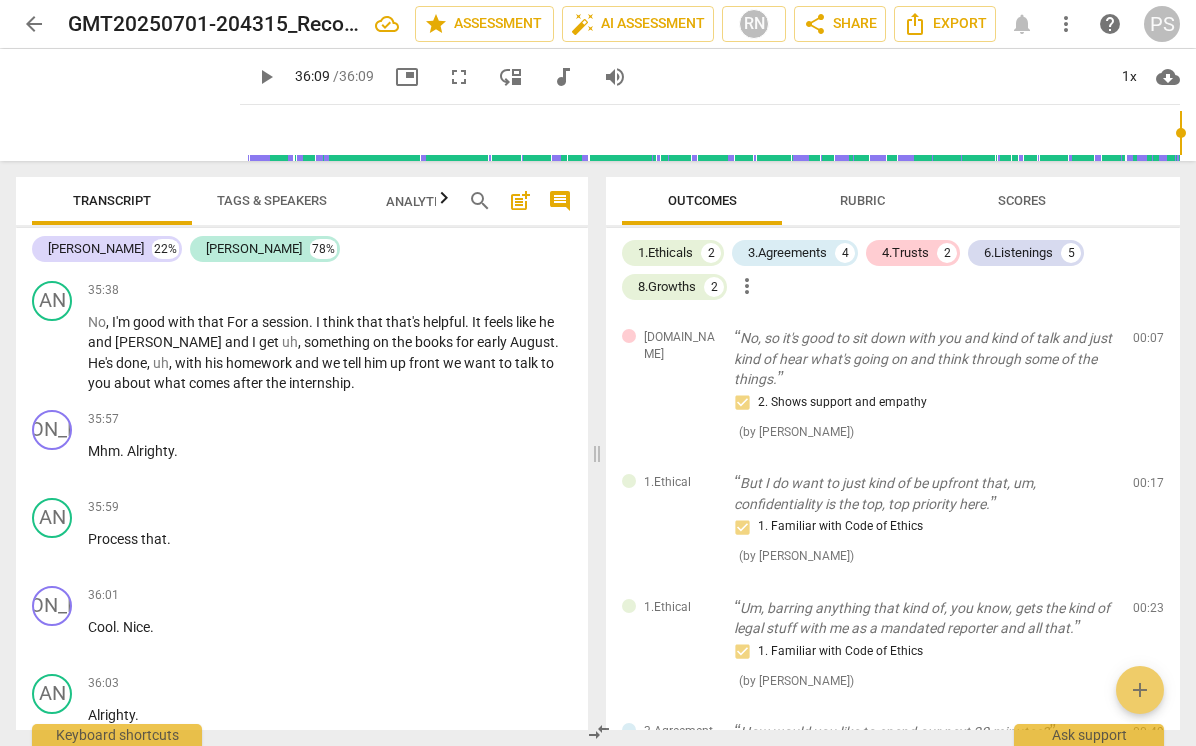 scroll, scrollTop: 0, scrollLeft: 0, axis: both 